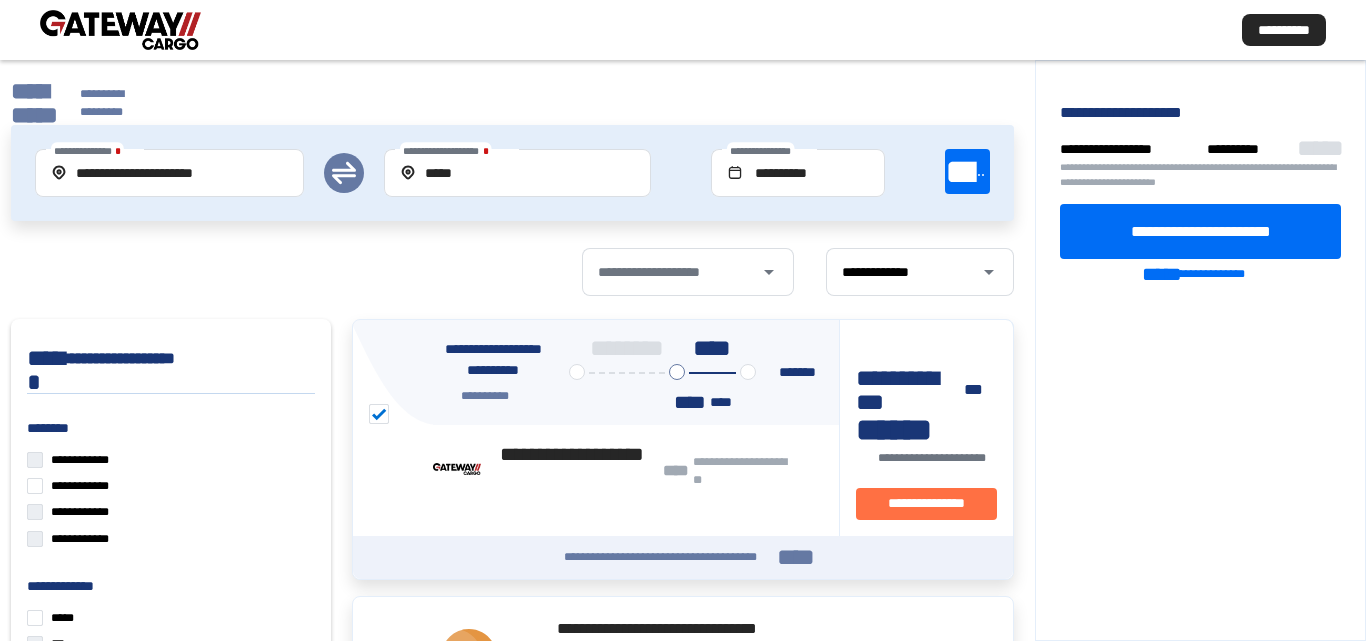 scroll, scrollTop: 0, scrollLeft: 0, axis: both 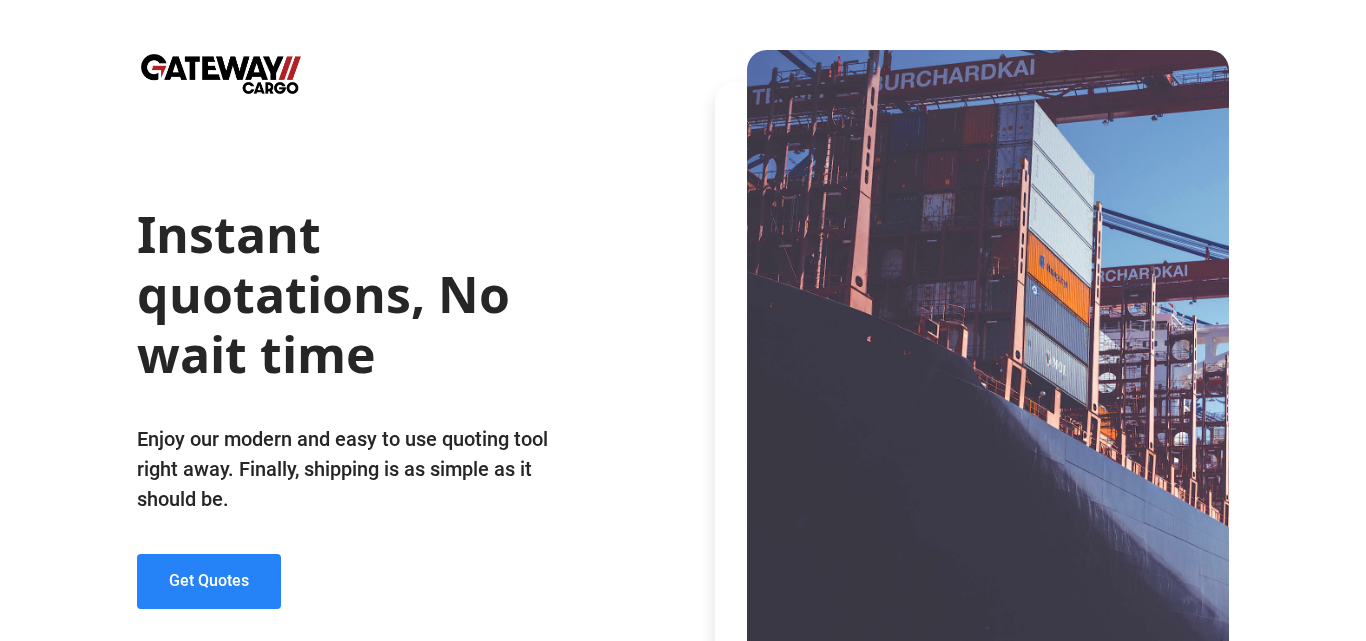 click on "Get Quotes" 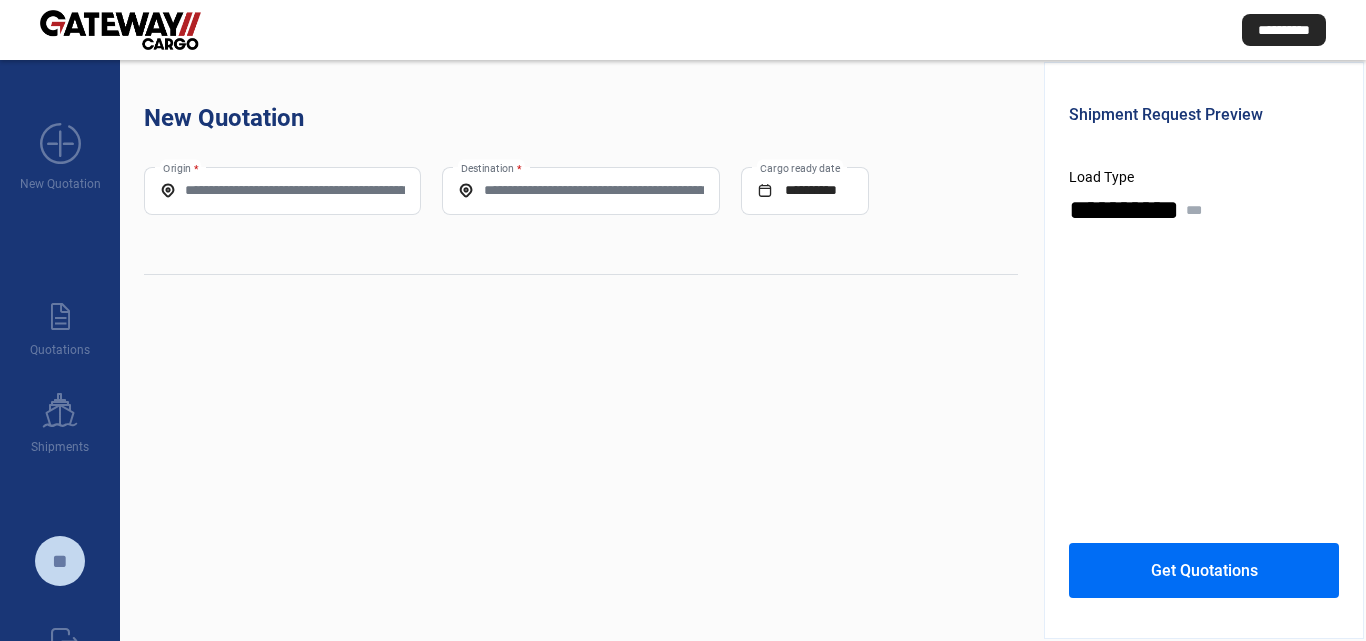 click on "Origin *" 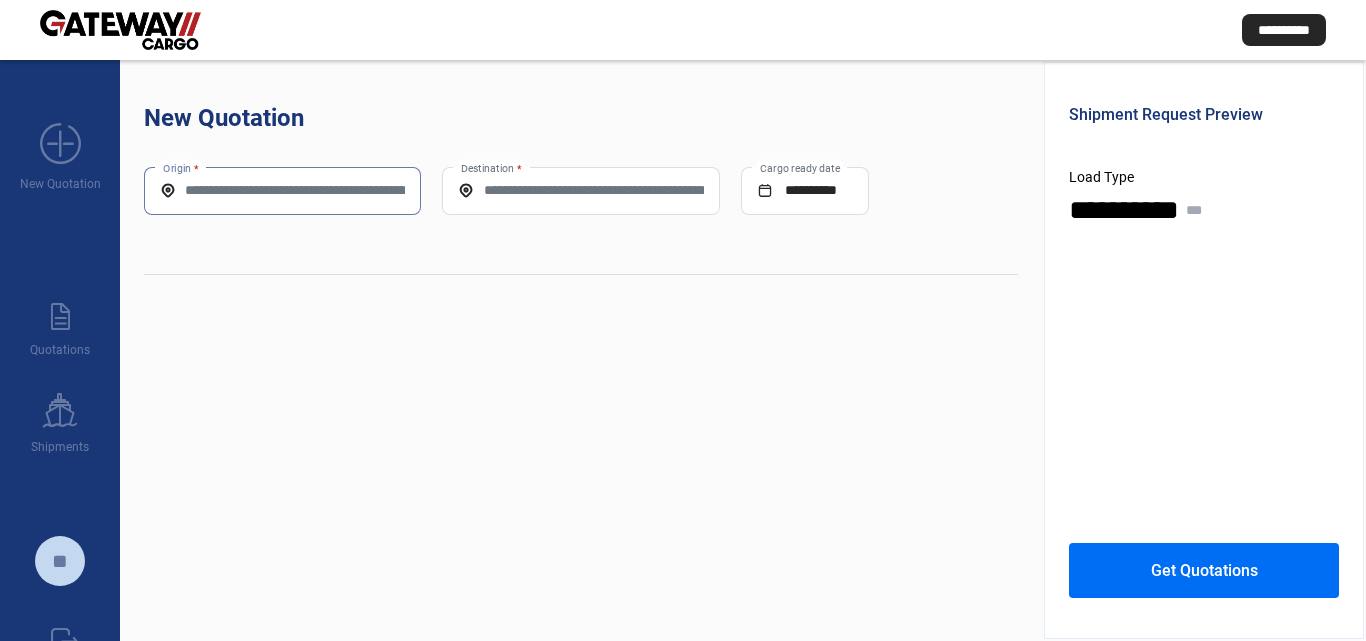 paste on "*****" 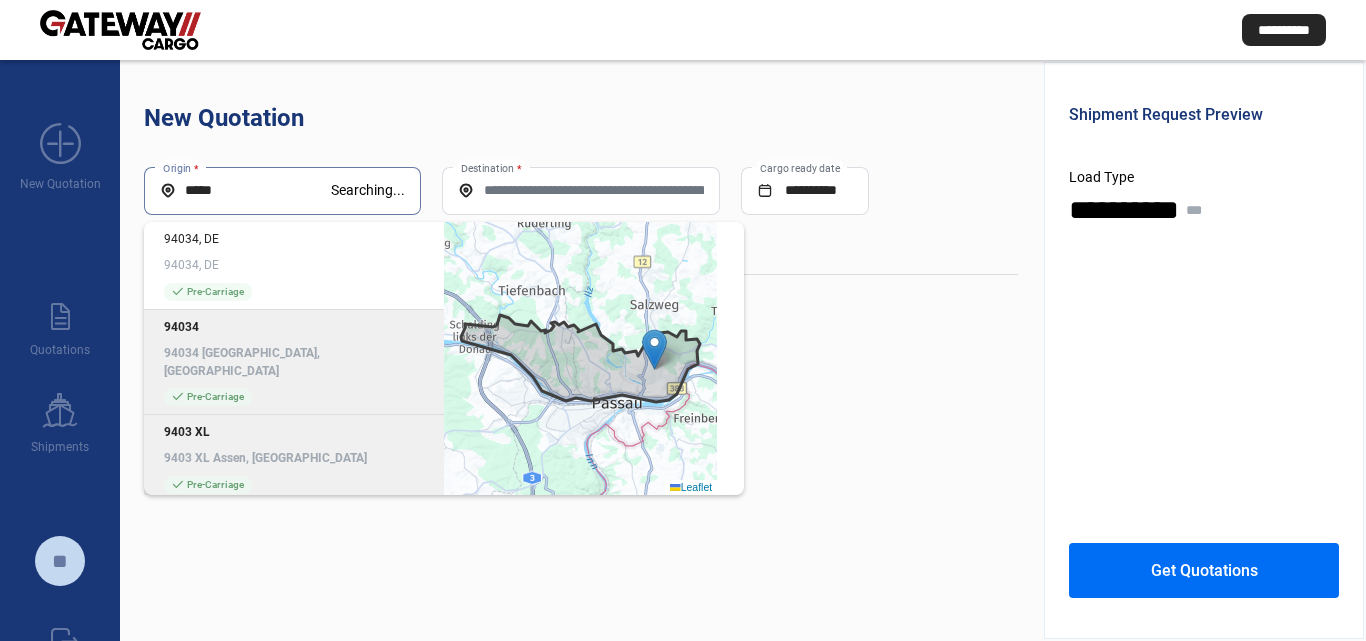 click on "check_mark  Pre-Carriage" 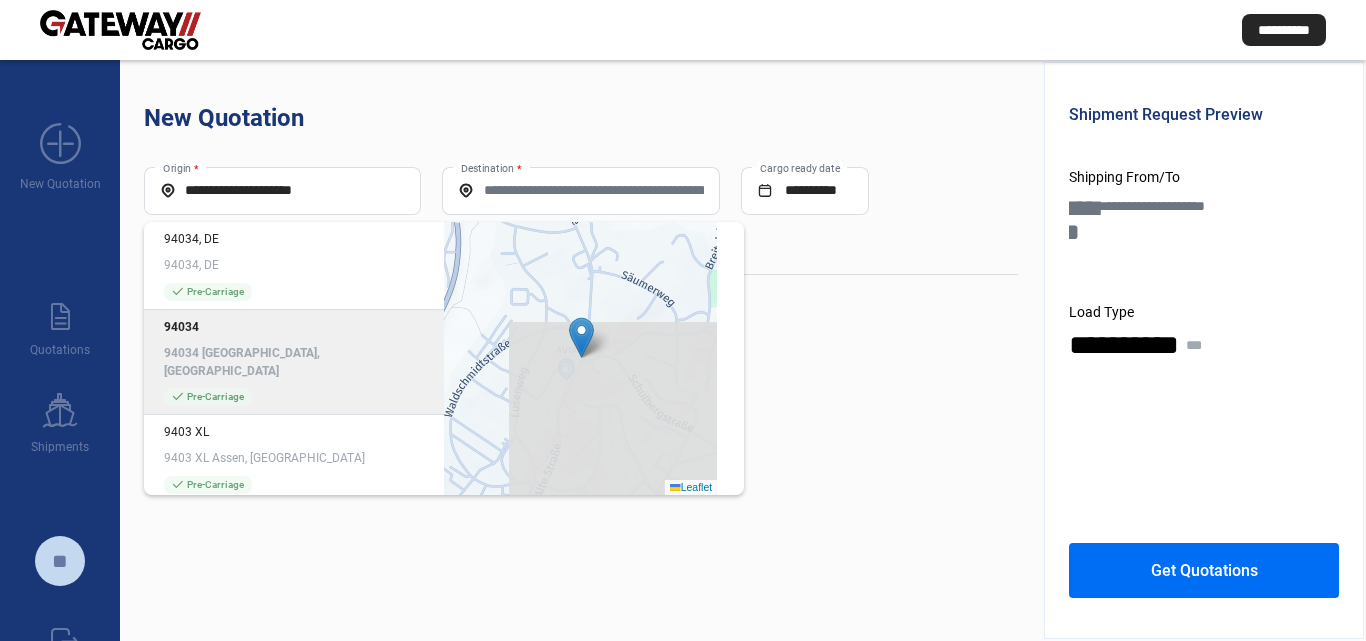 drag, startPoint x: 633, startPoint y: 166, endPoint x: 630, endPoint y: 178, distance: 12.369317 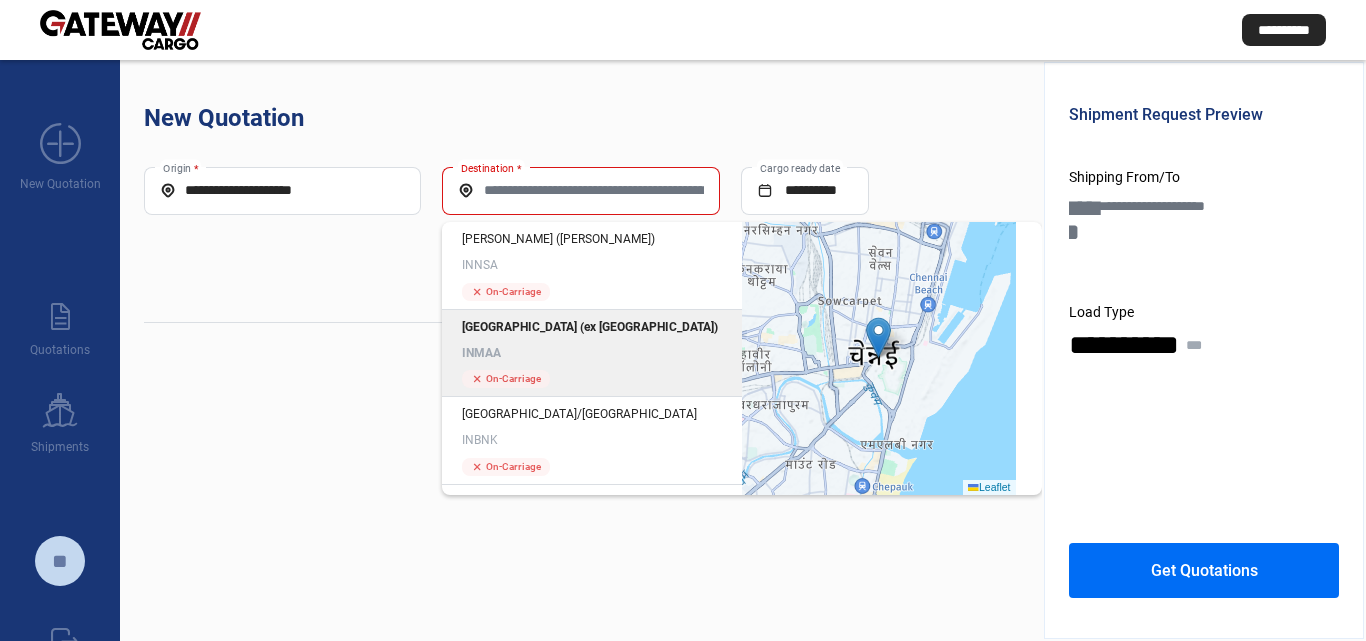 click on "INMAA" 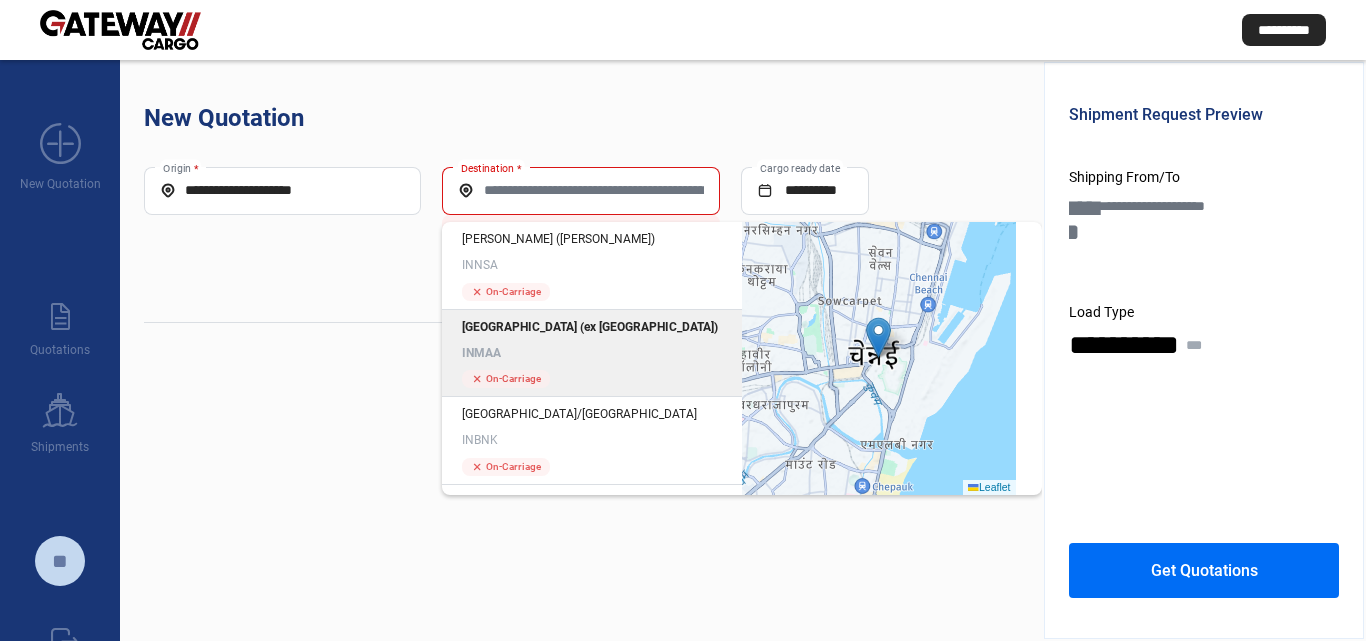 type on "*****" 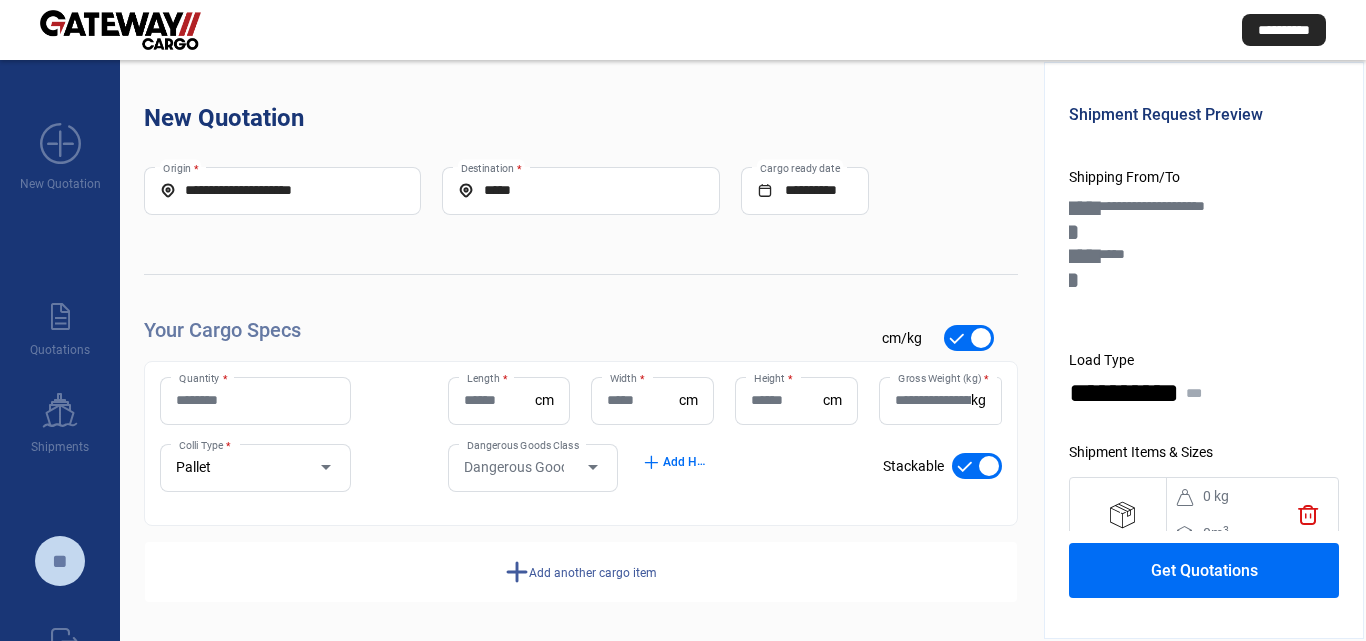 click on "Quantity *" at bounding box center [255, 400] 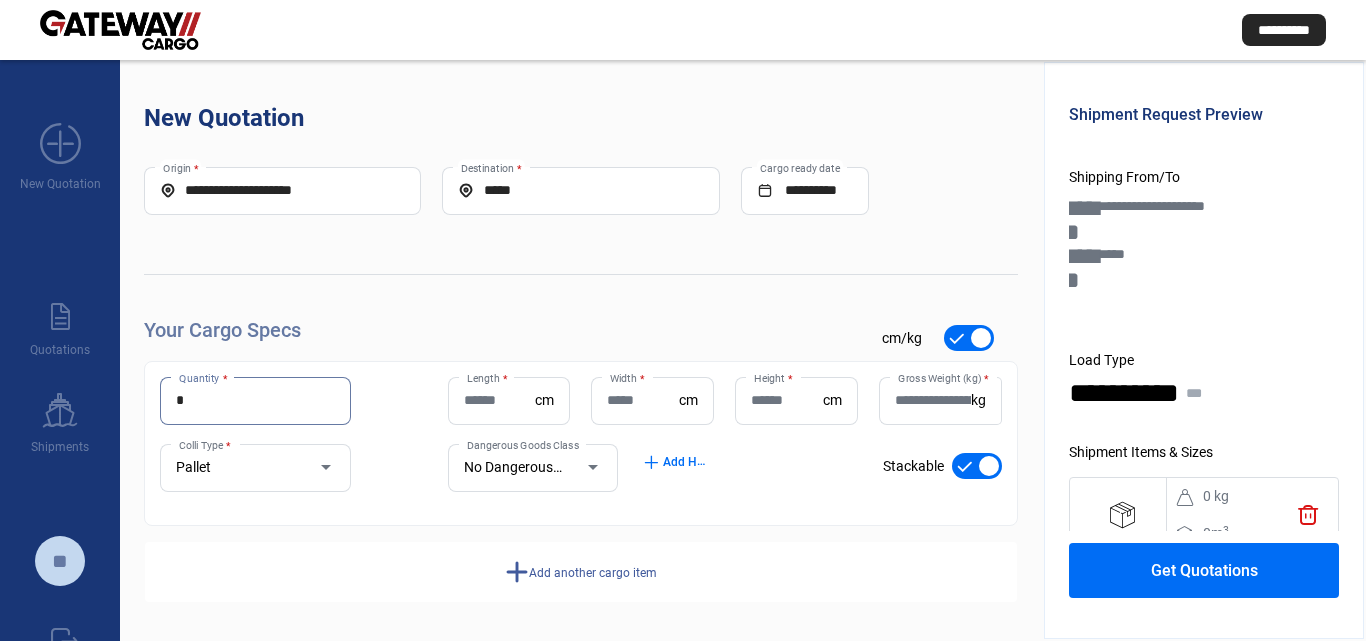 type on "*" 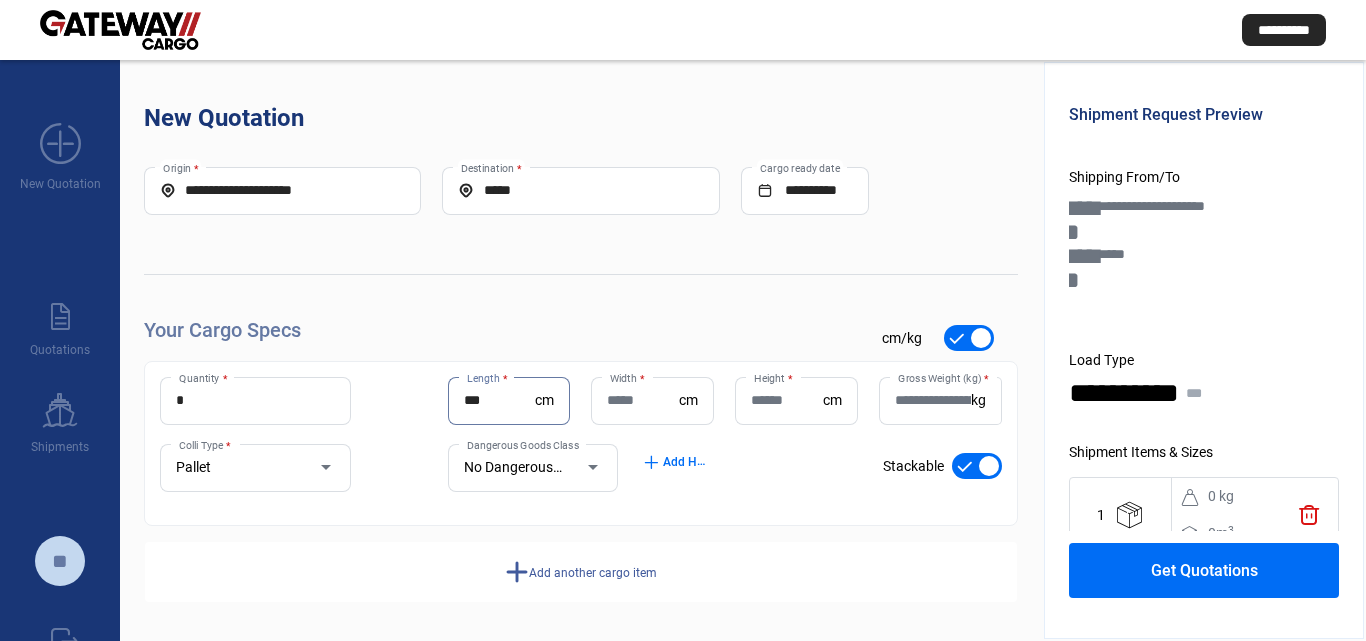 type on "***" 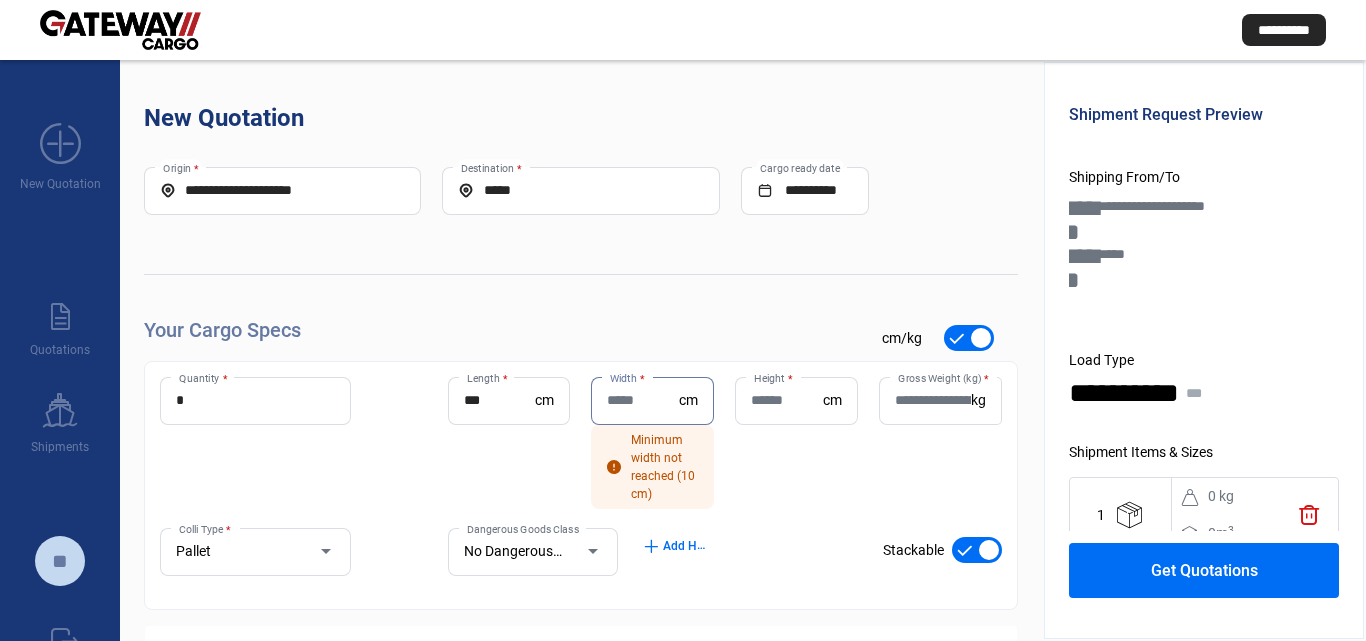 type on "*" 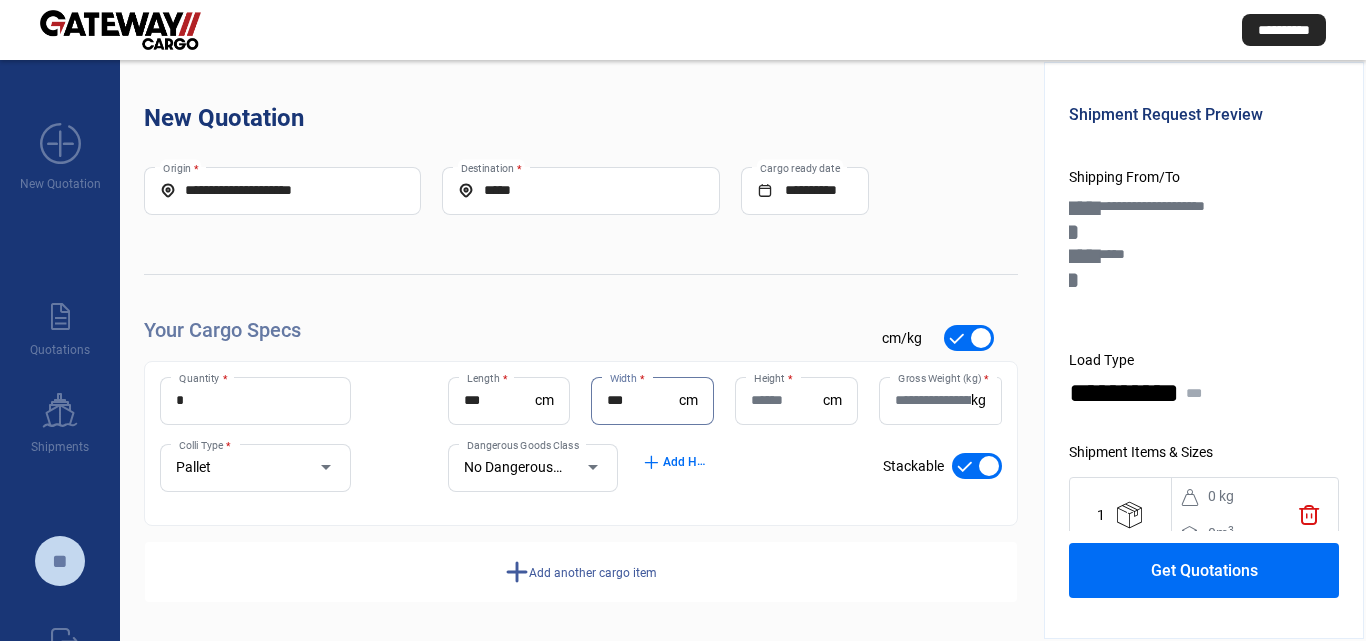 type on "***" 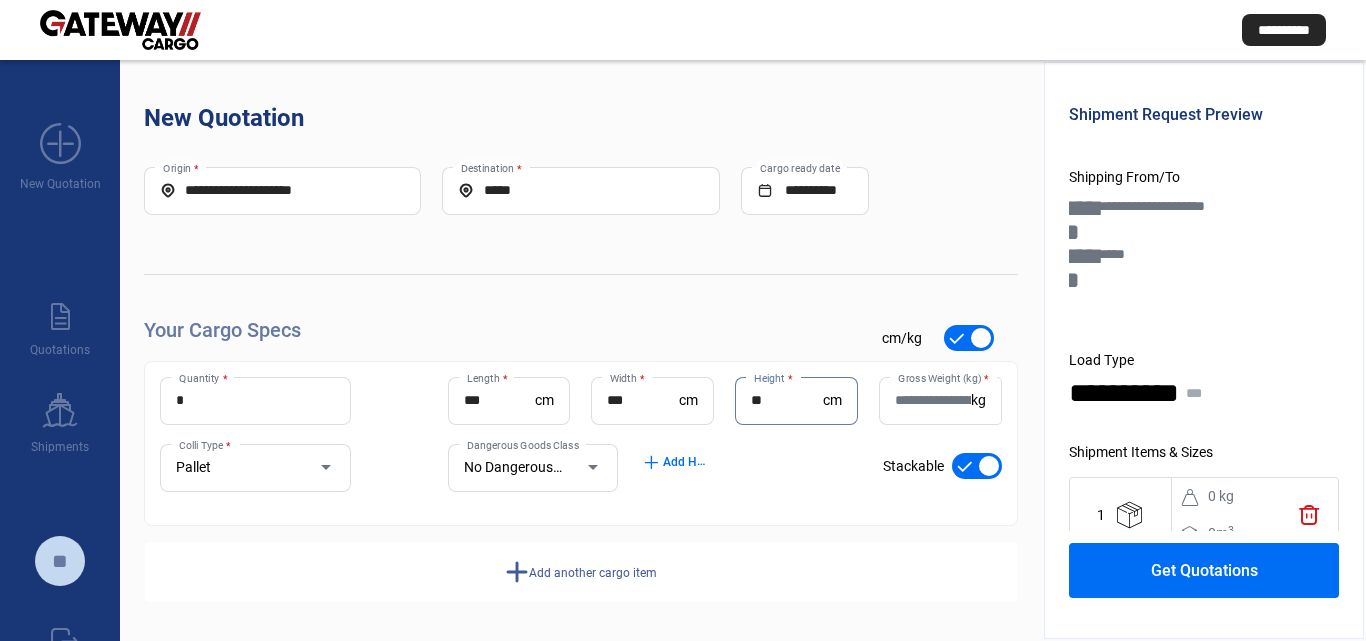 type on "**" 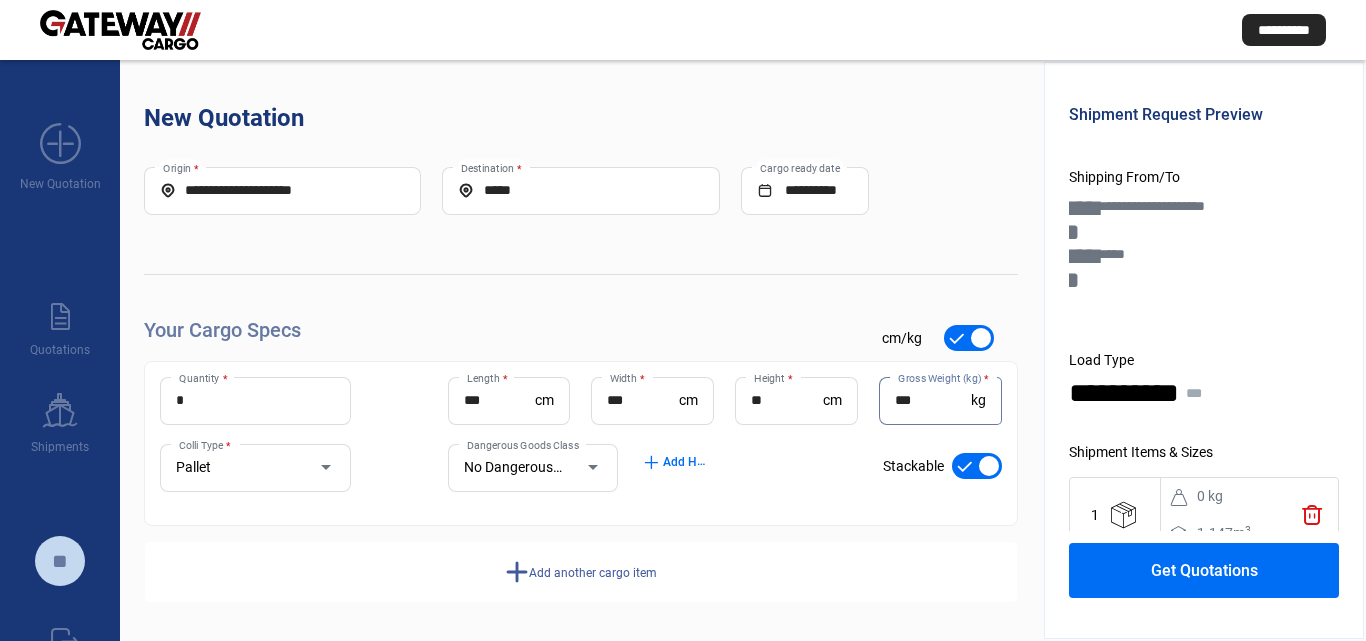 type on "***" 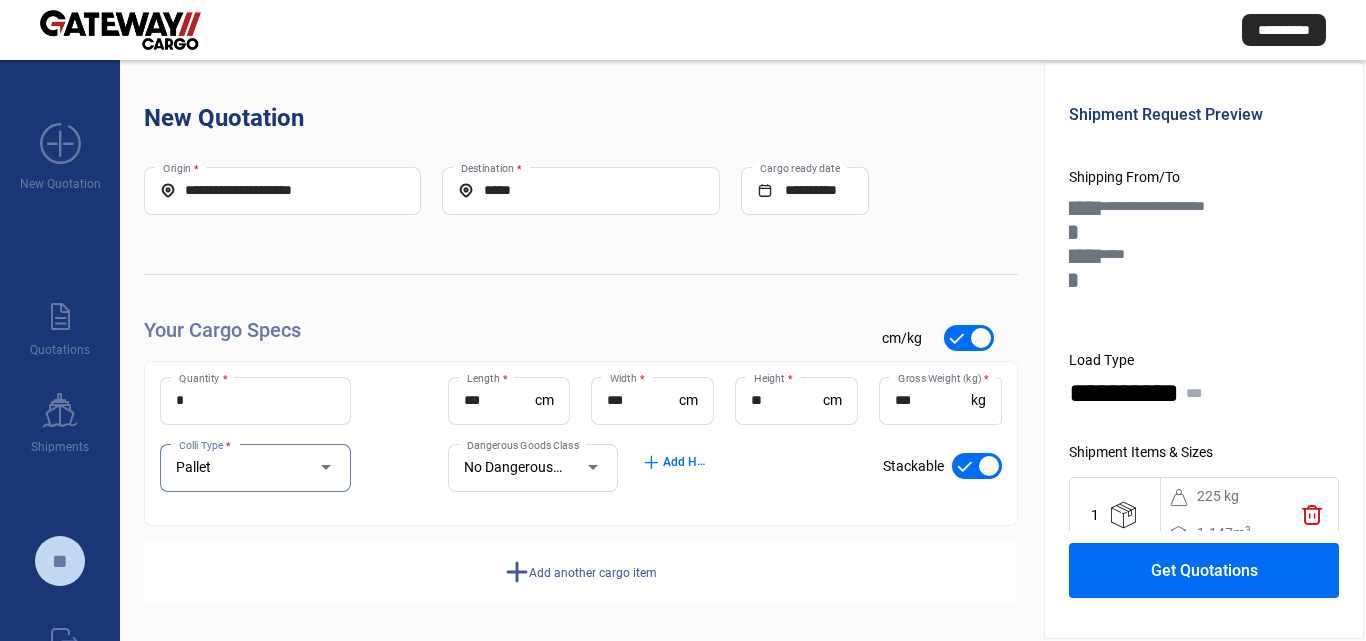 click on "Get Quotations" 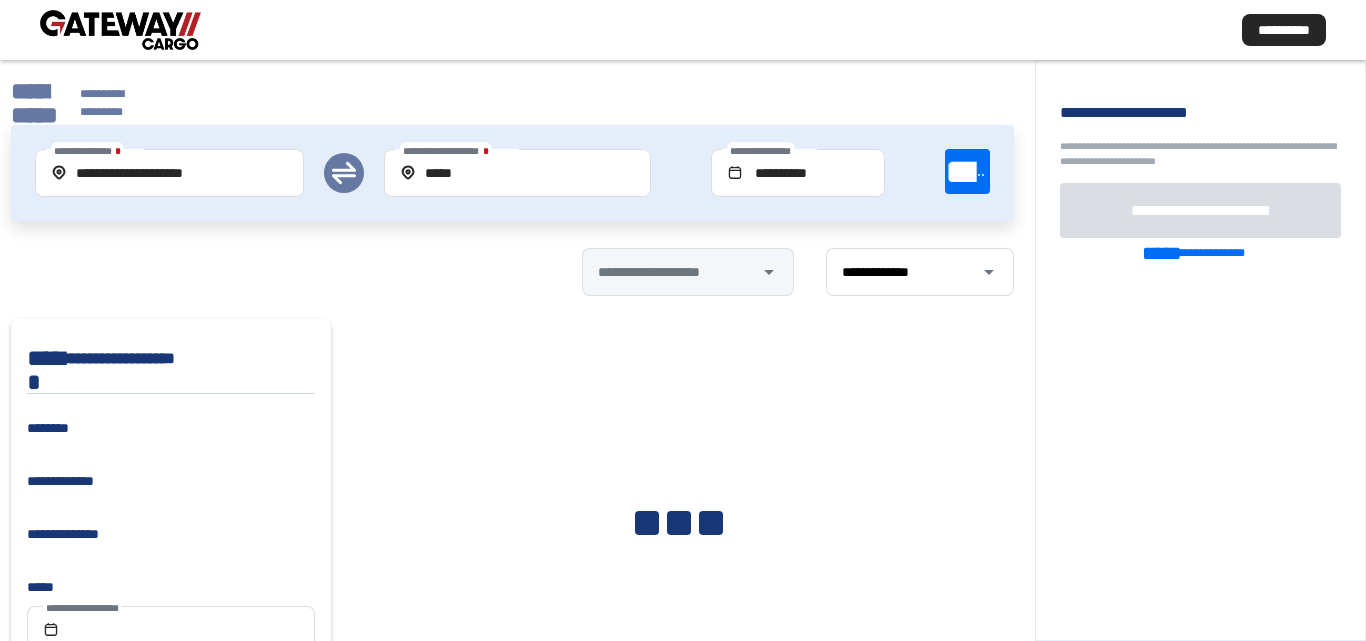 click on "**********" 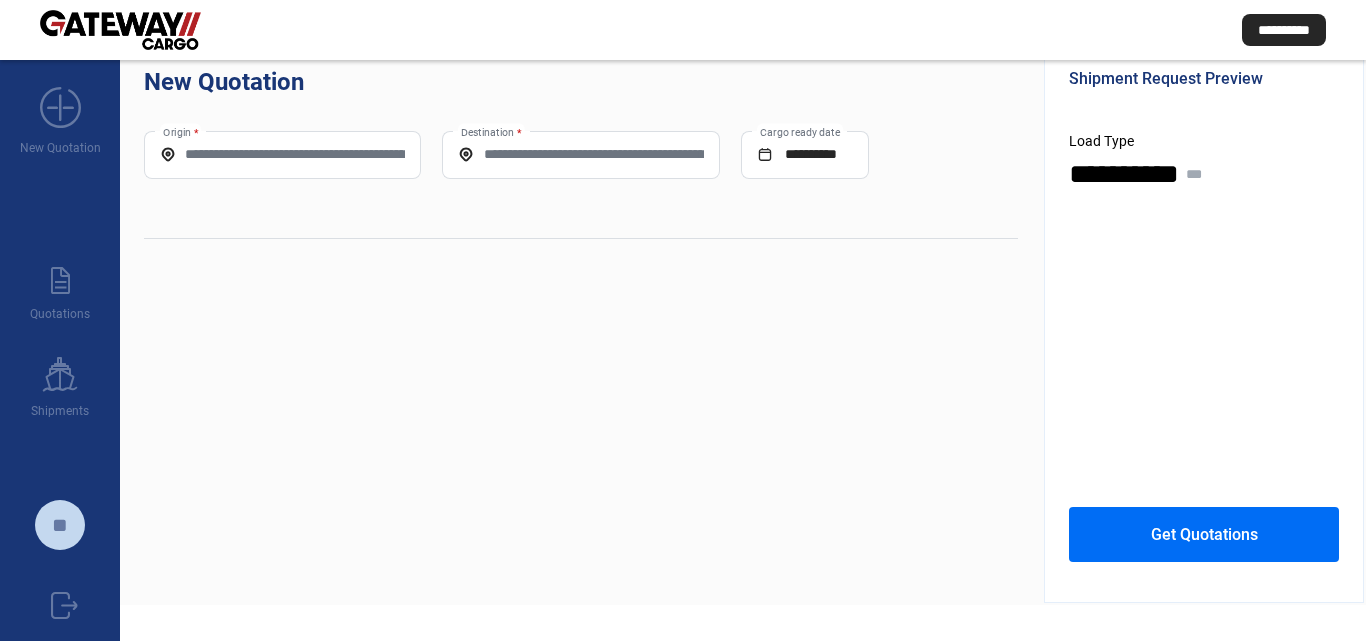 scroll, scrollTop: 0, scrollLeft: 0, axis: both 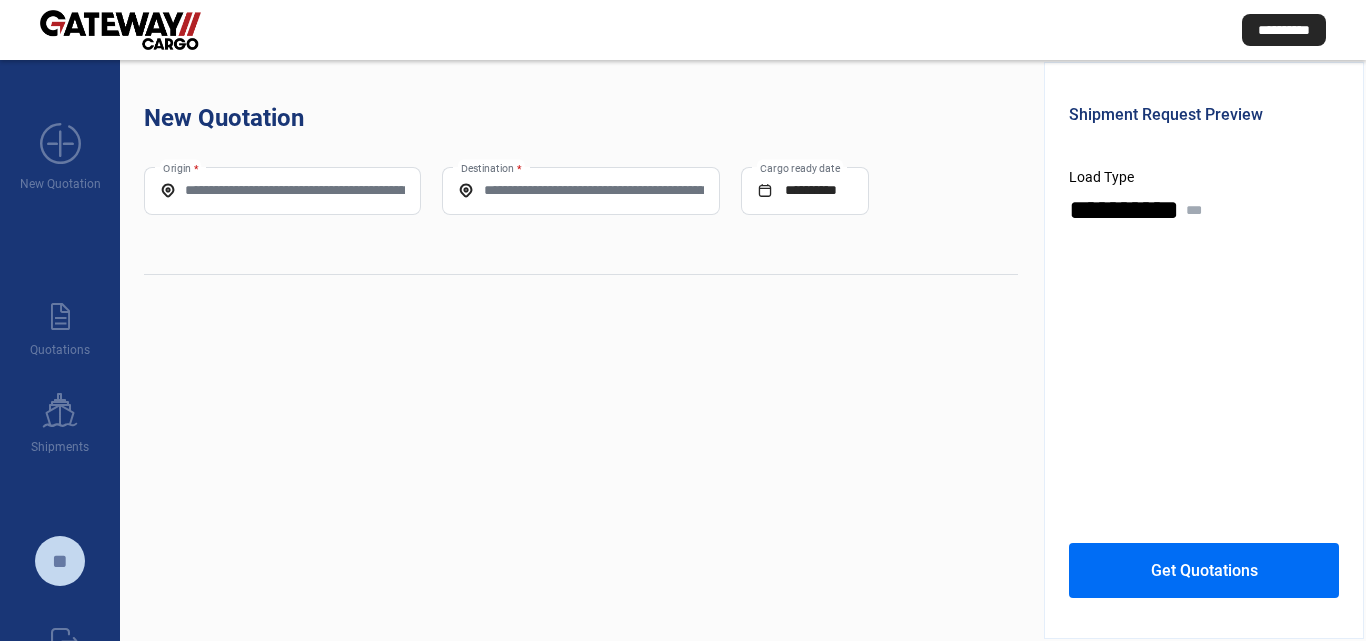 click on "Origin *" at bounding box center (282, 190) 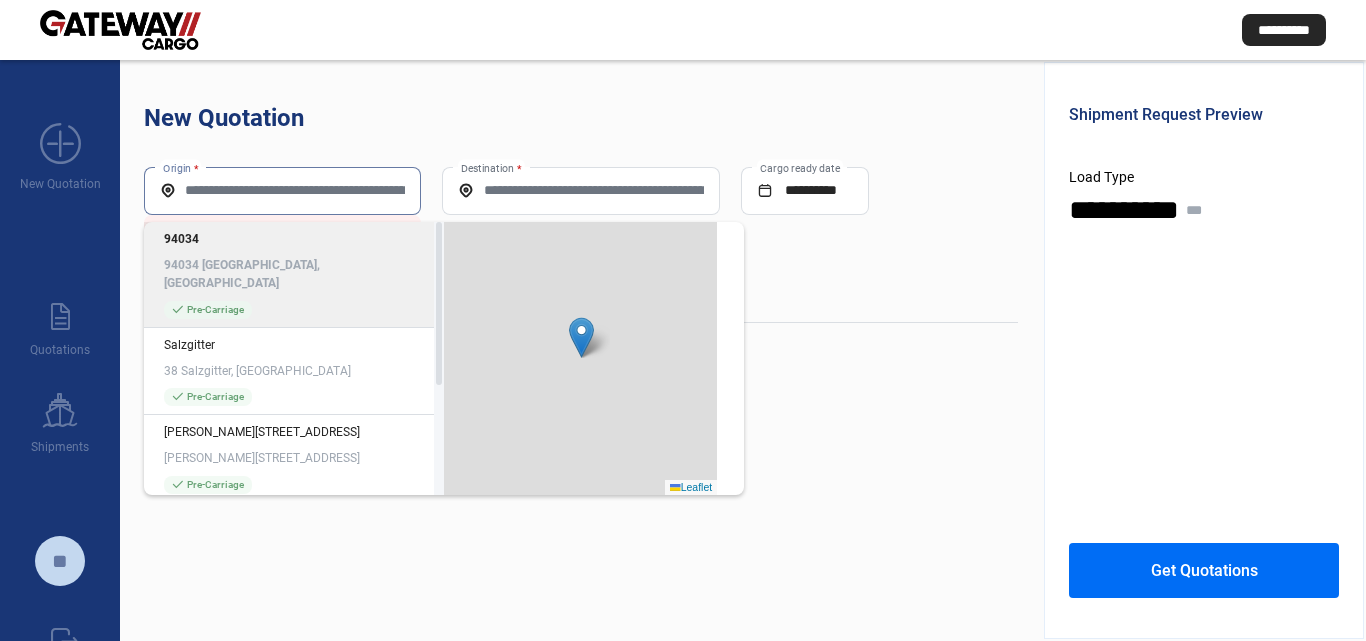 paste on "*****" 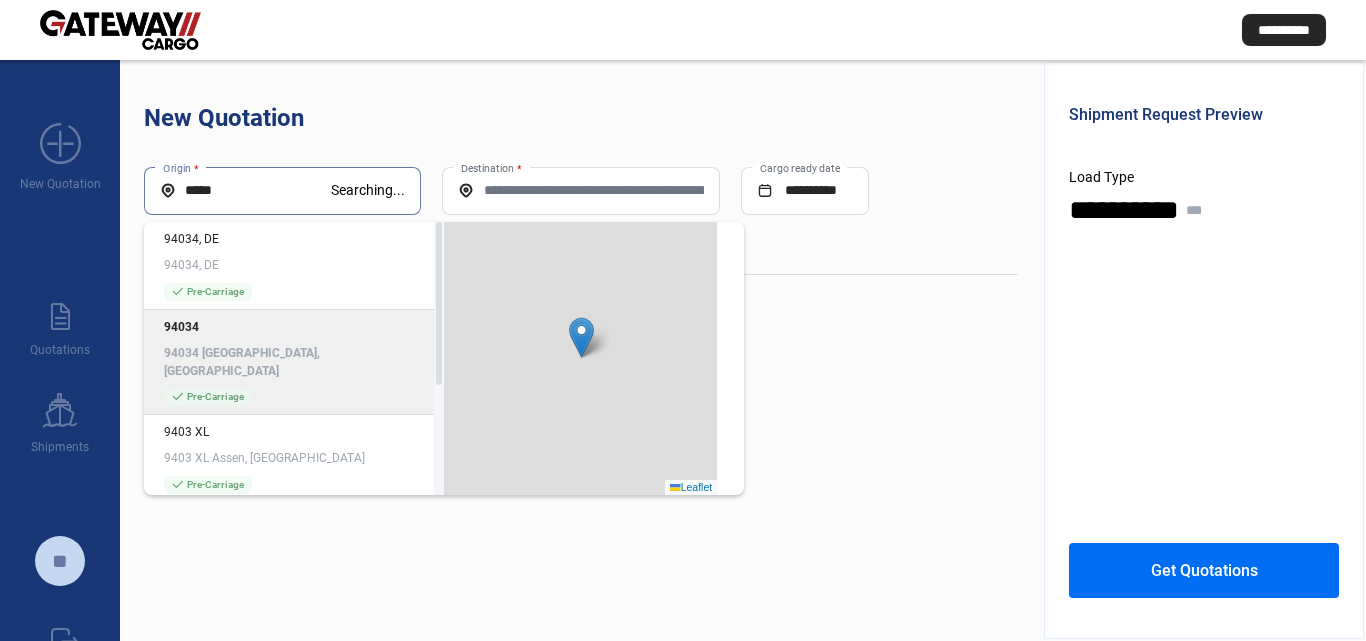 click on "94034 94034 Passau, [GEOGRAPHIC_DATA] check_mark  Pre-Carriage" 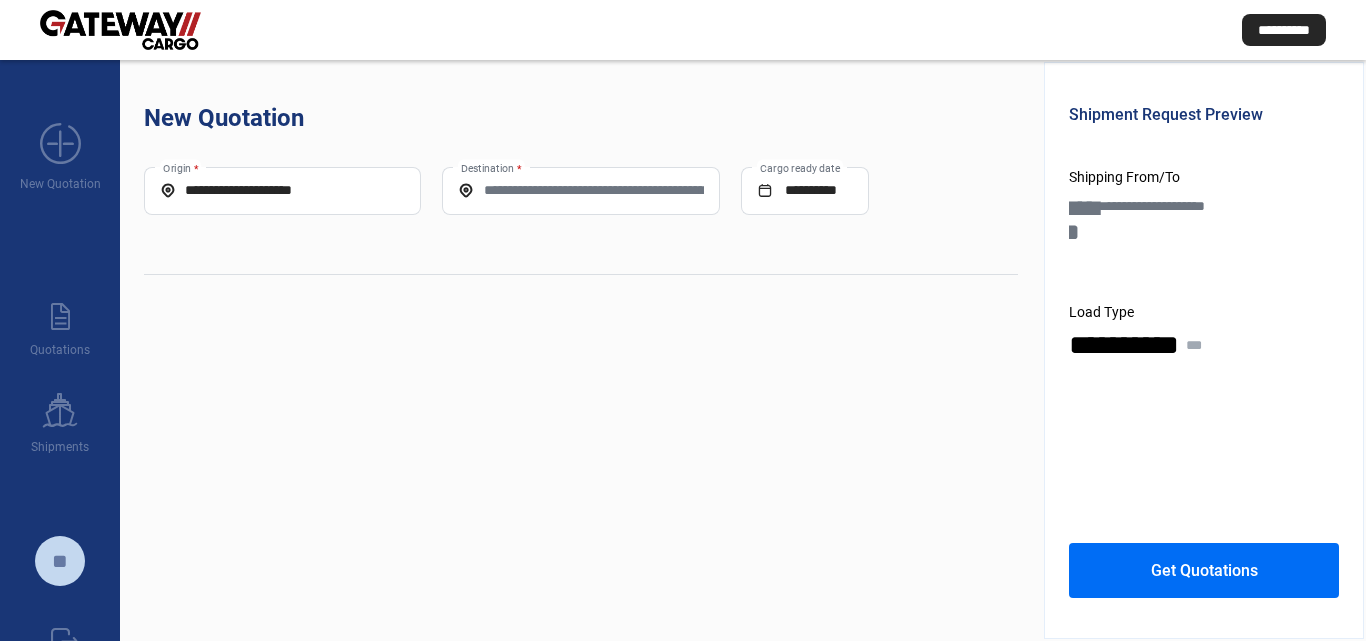 click on "Destination *" at bounding box center [580, 190] 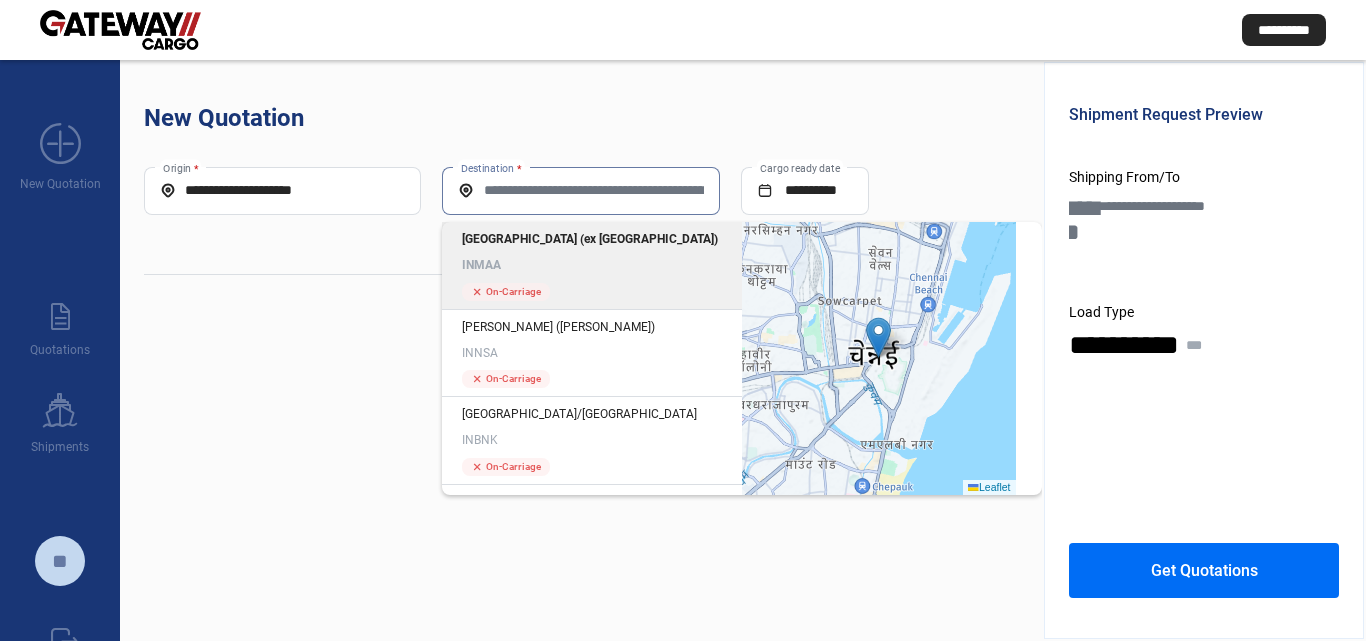 click on "INMAA" 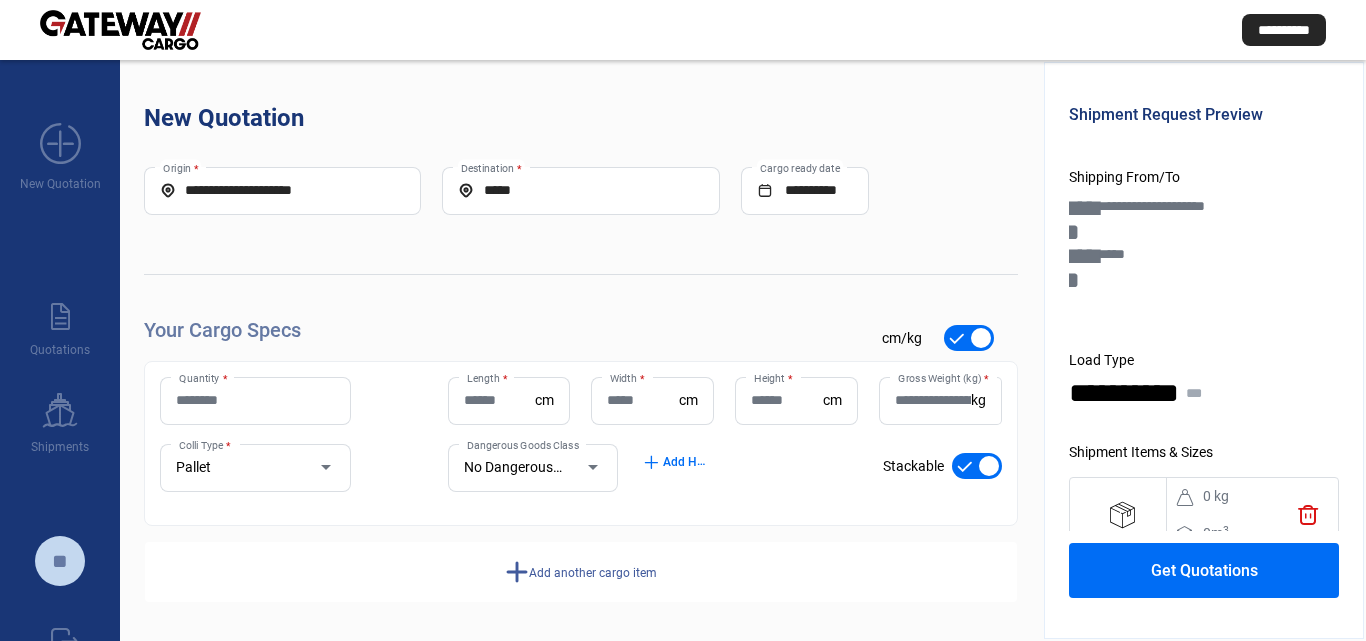 click on "Quantity *" 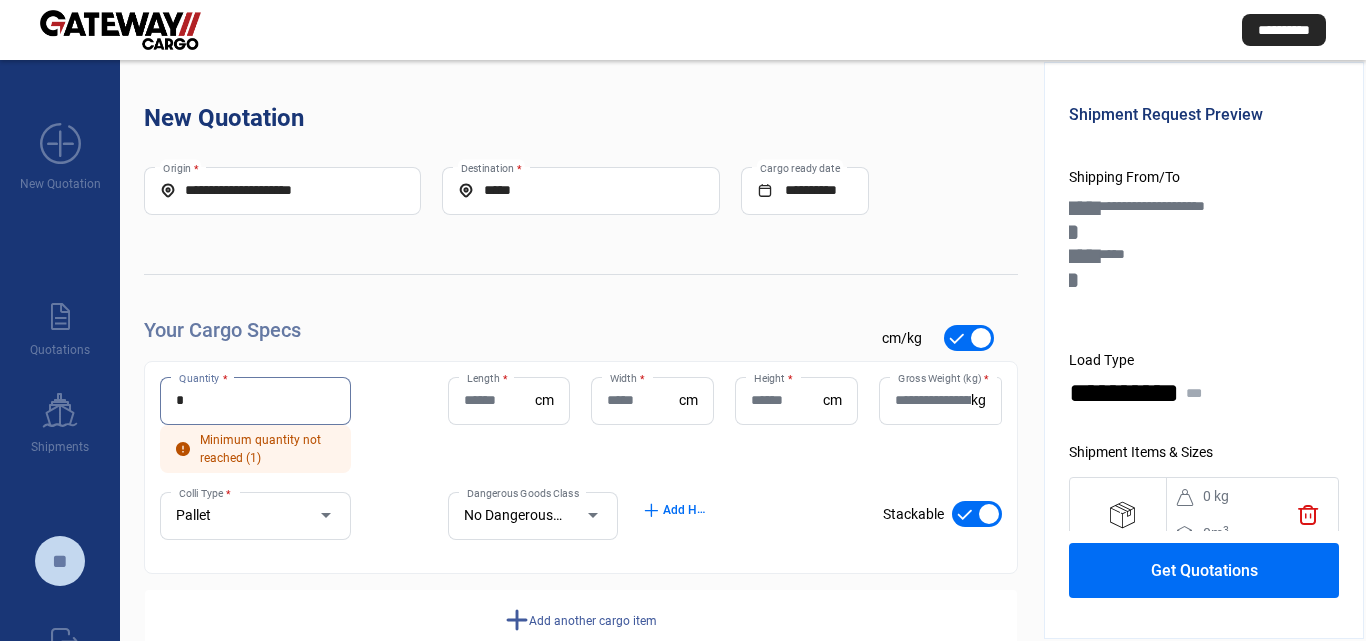 type on "*" 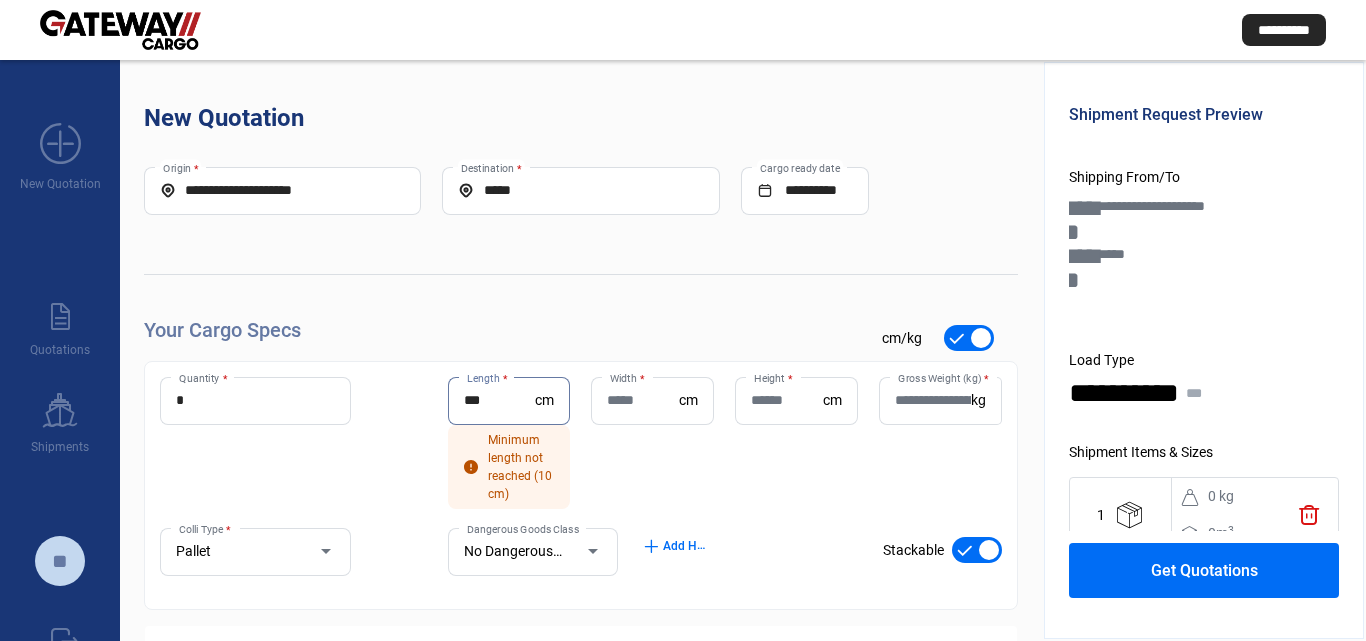 type on "***" 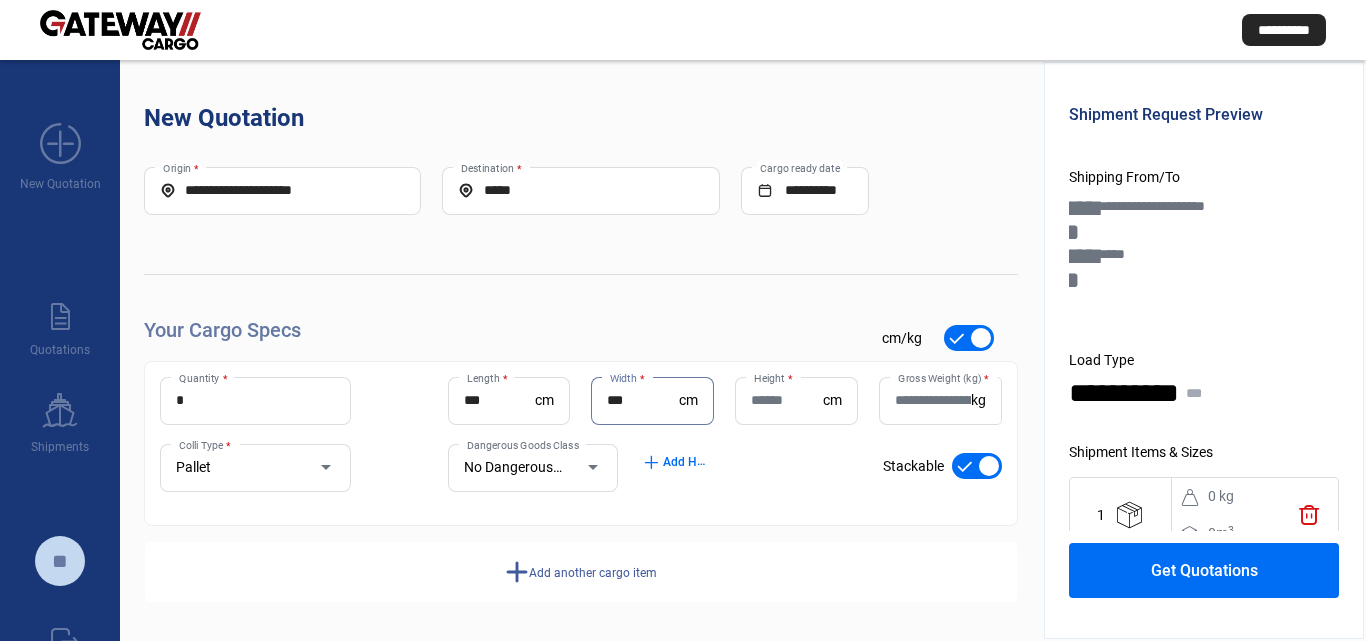 type on "***" 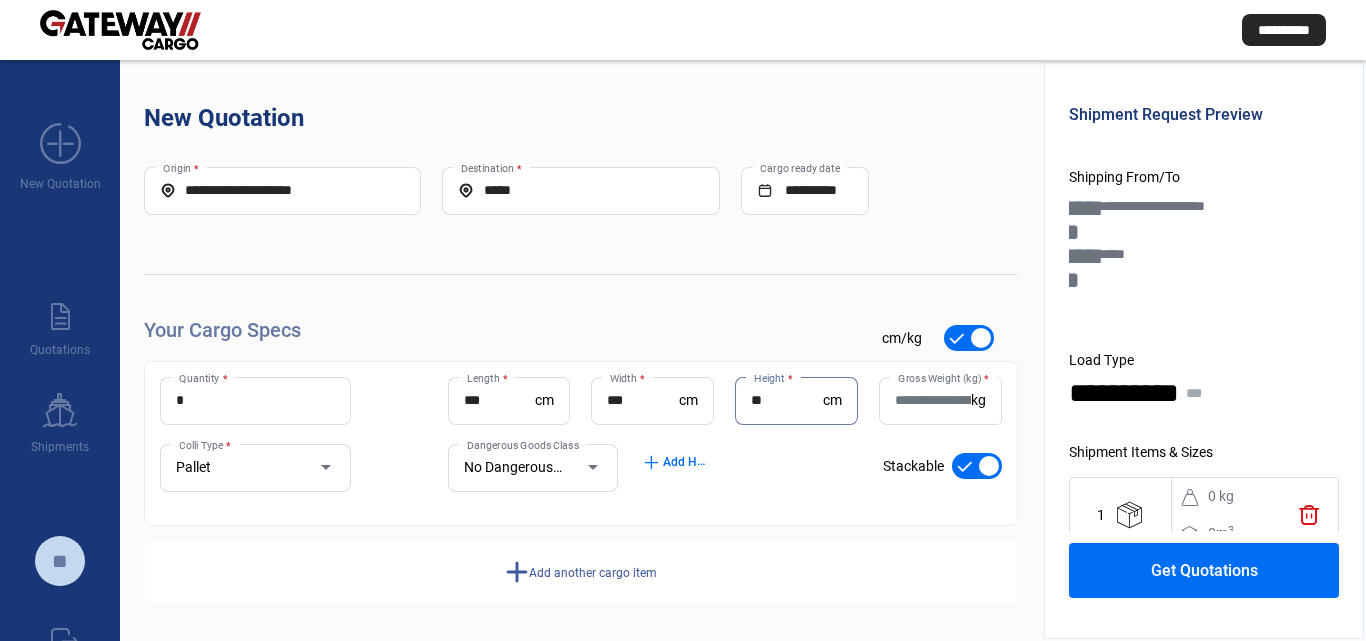 type on "**" 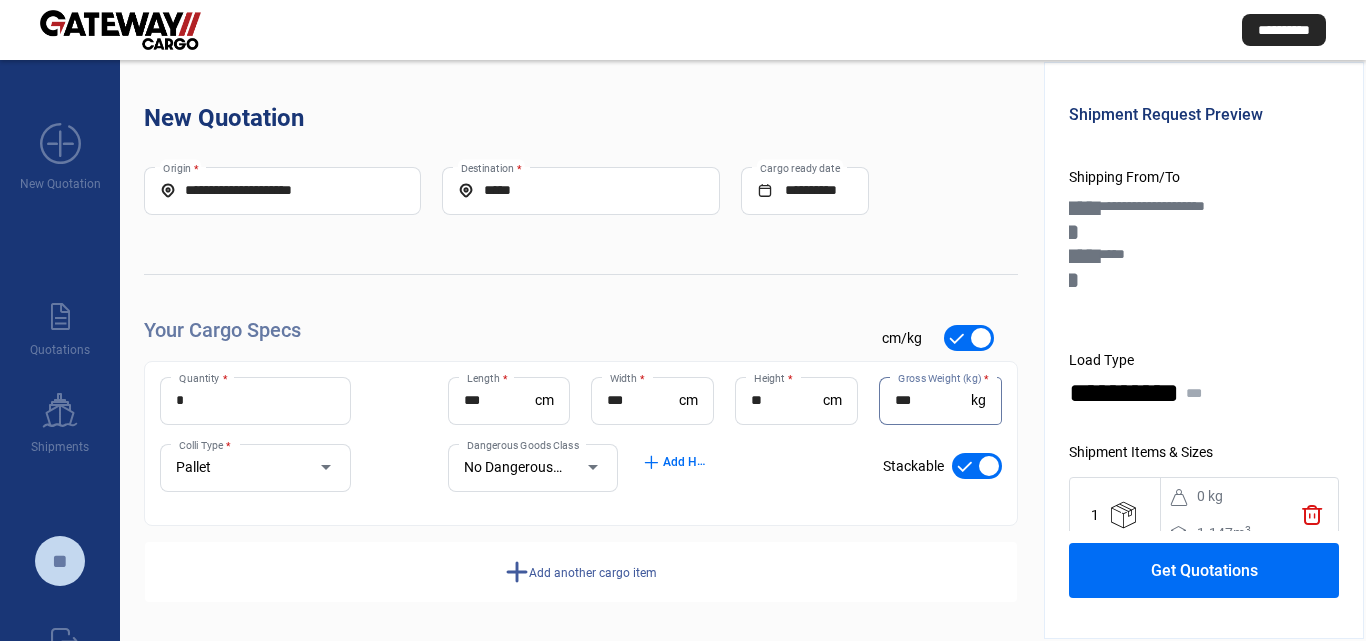 type on "***" 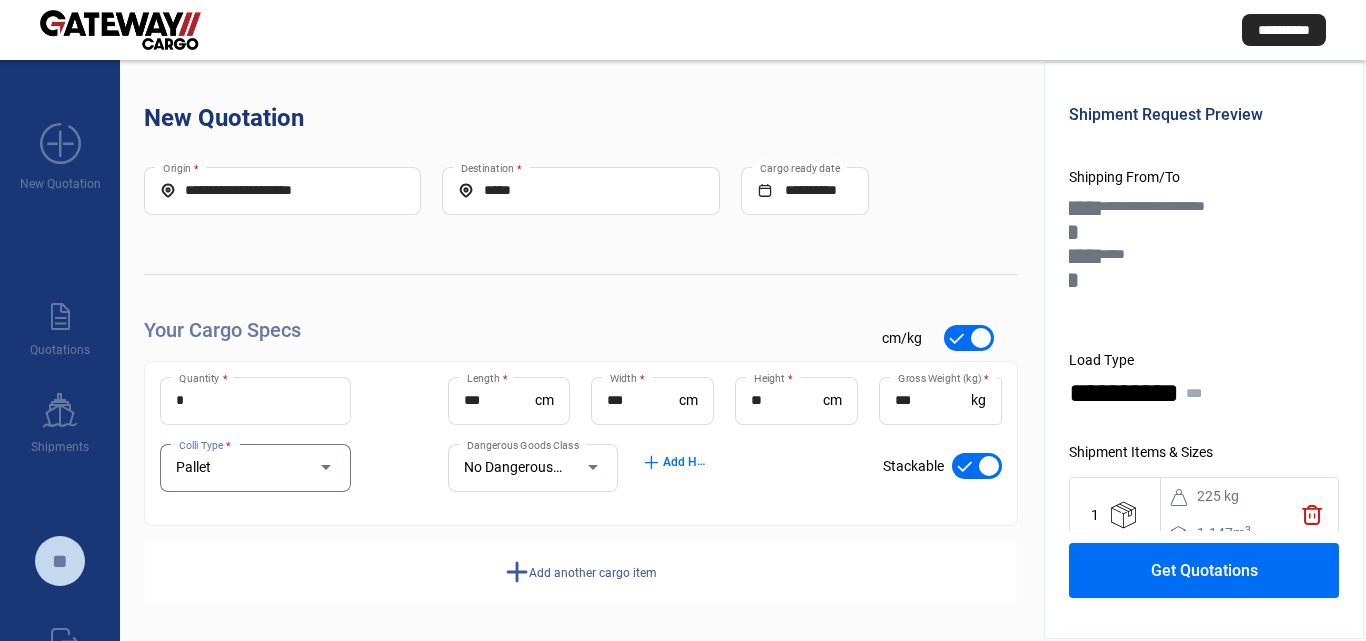 click on "add  Add another cargo item" 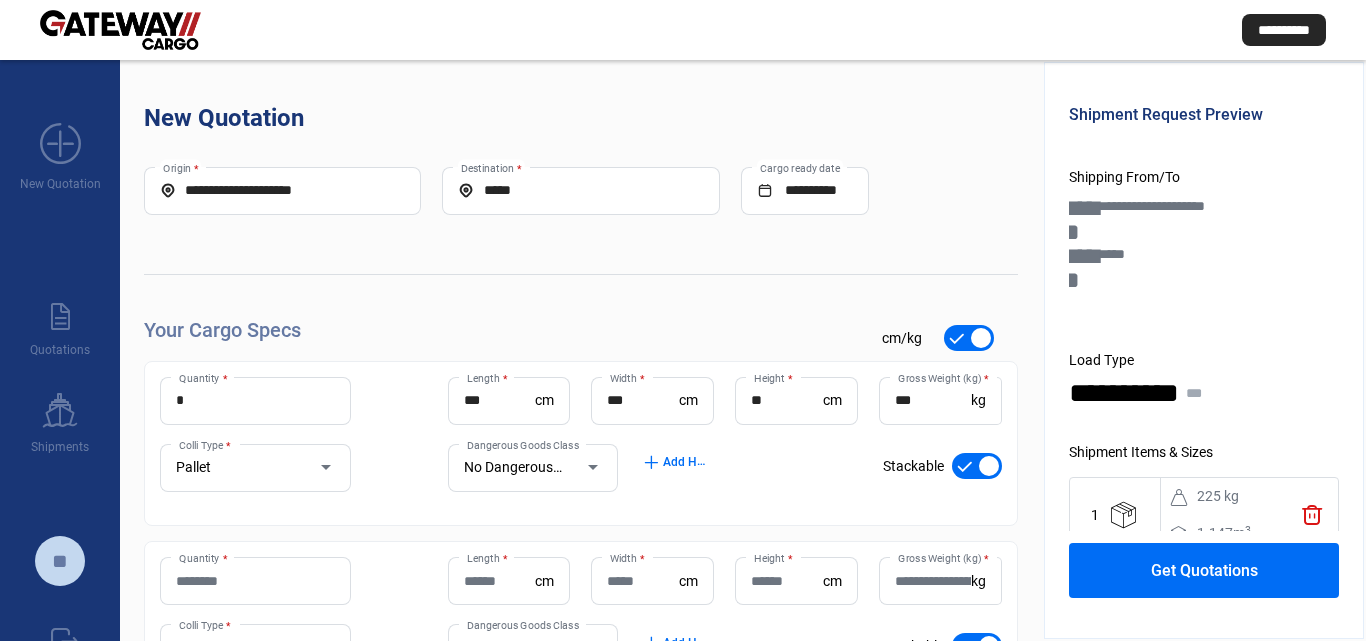 click on "Quantity *" 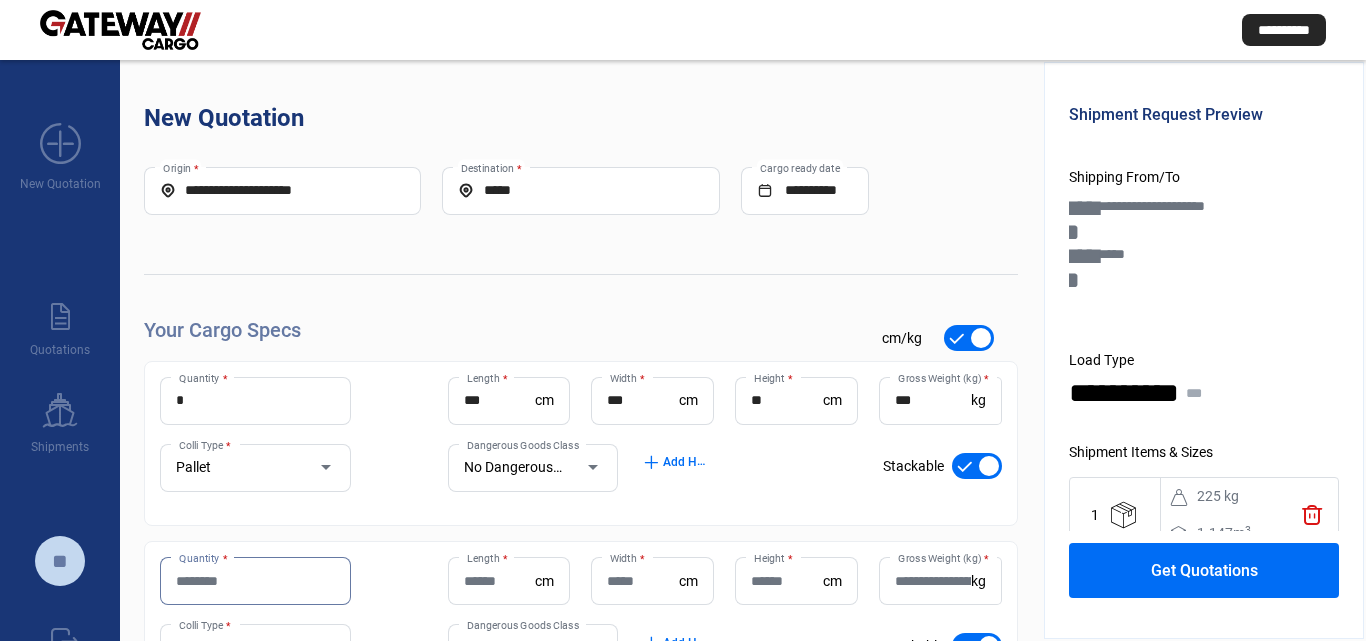 click on "Quantity *" at bounding box center (255, 581) 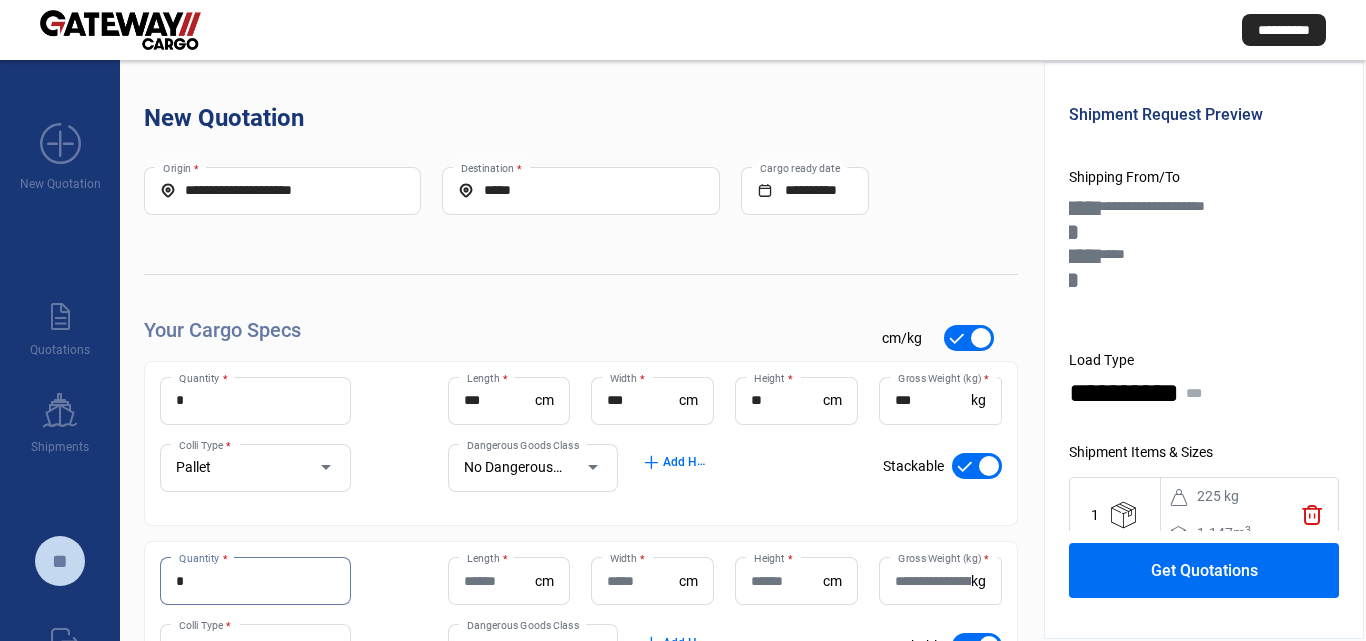 type on "*" 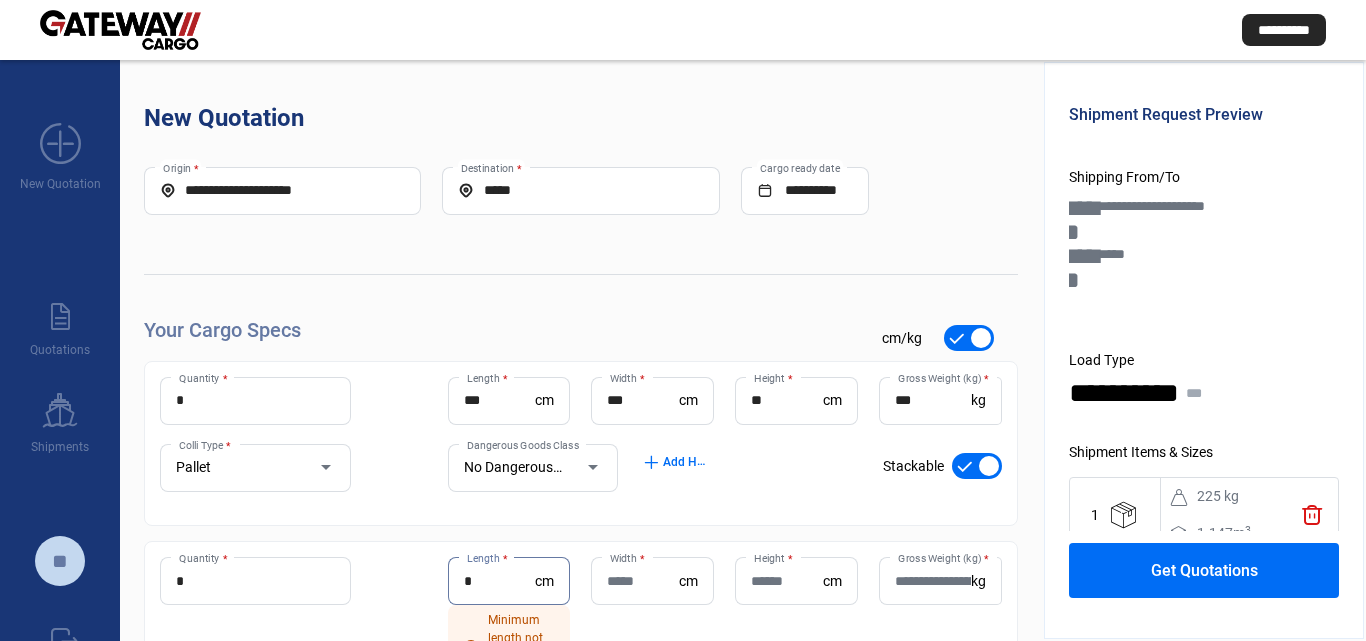 type on "*" 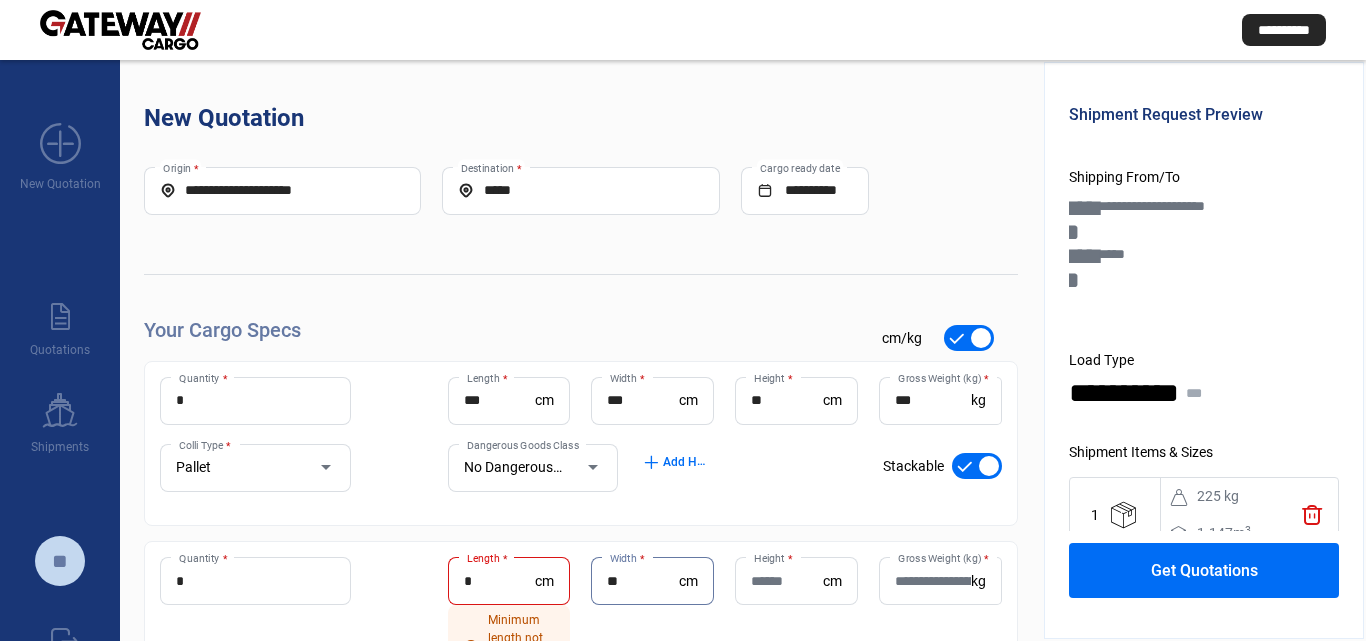type on "**" 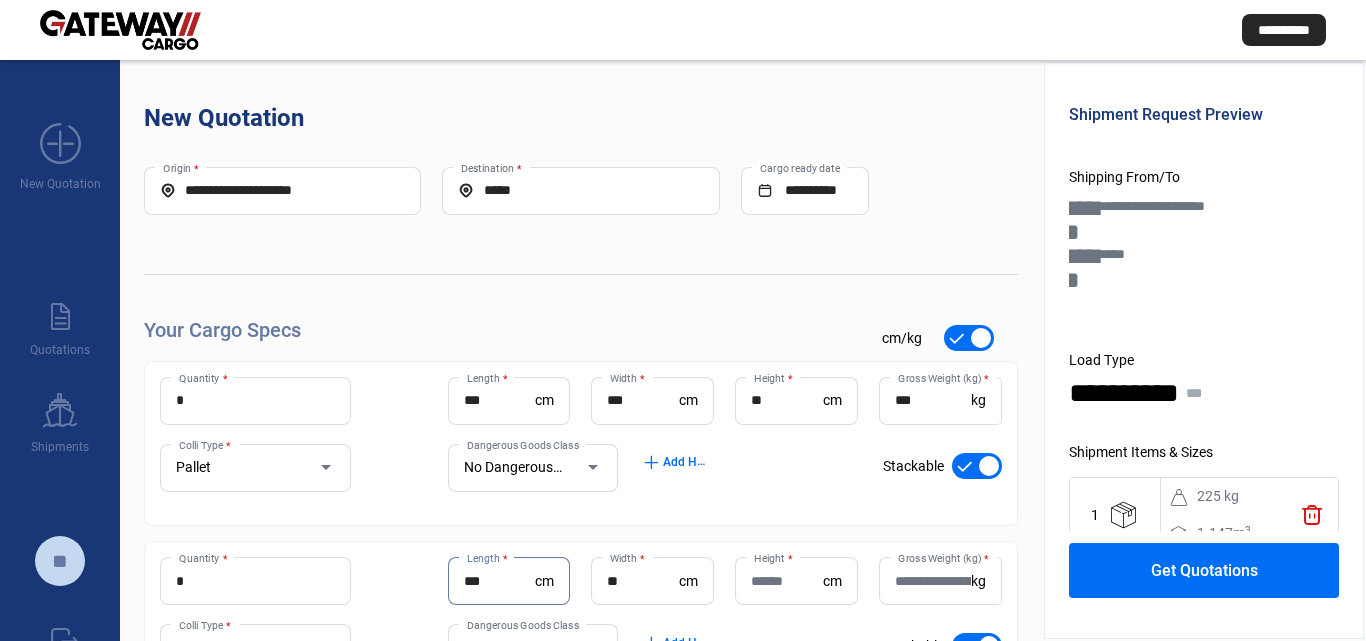 type on "***" 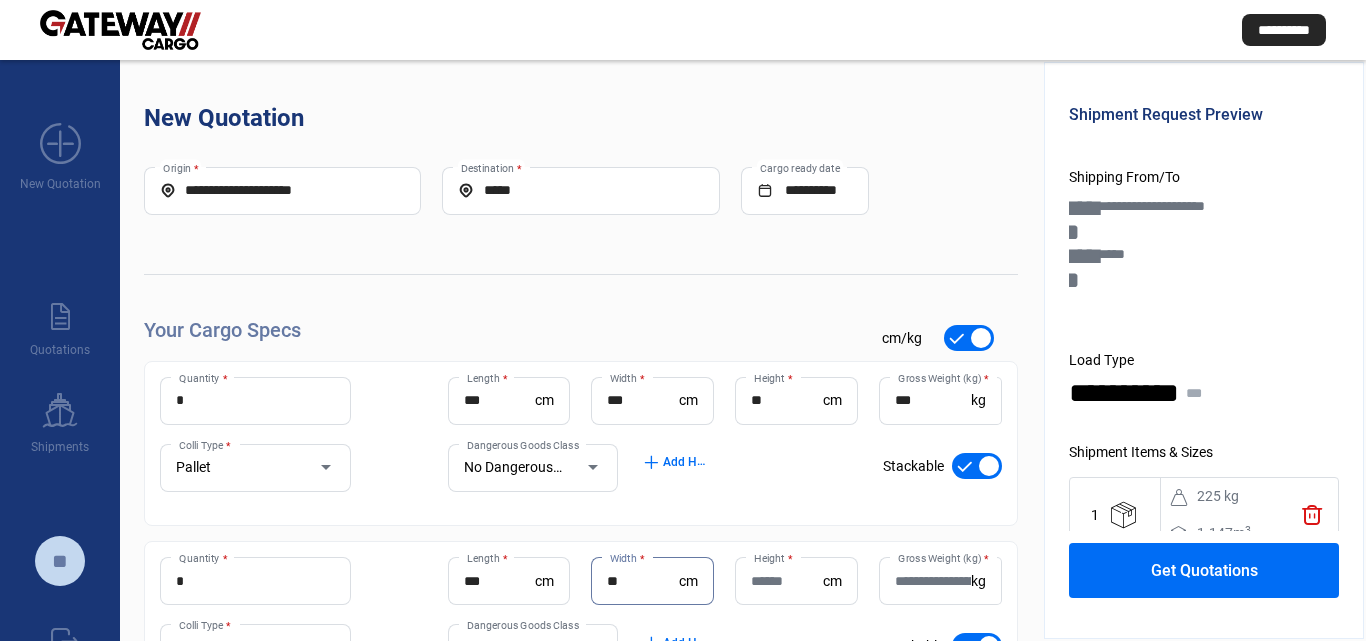type on "**" 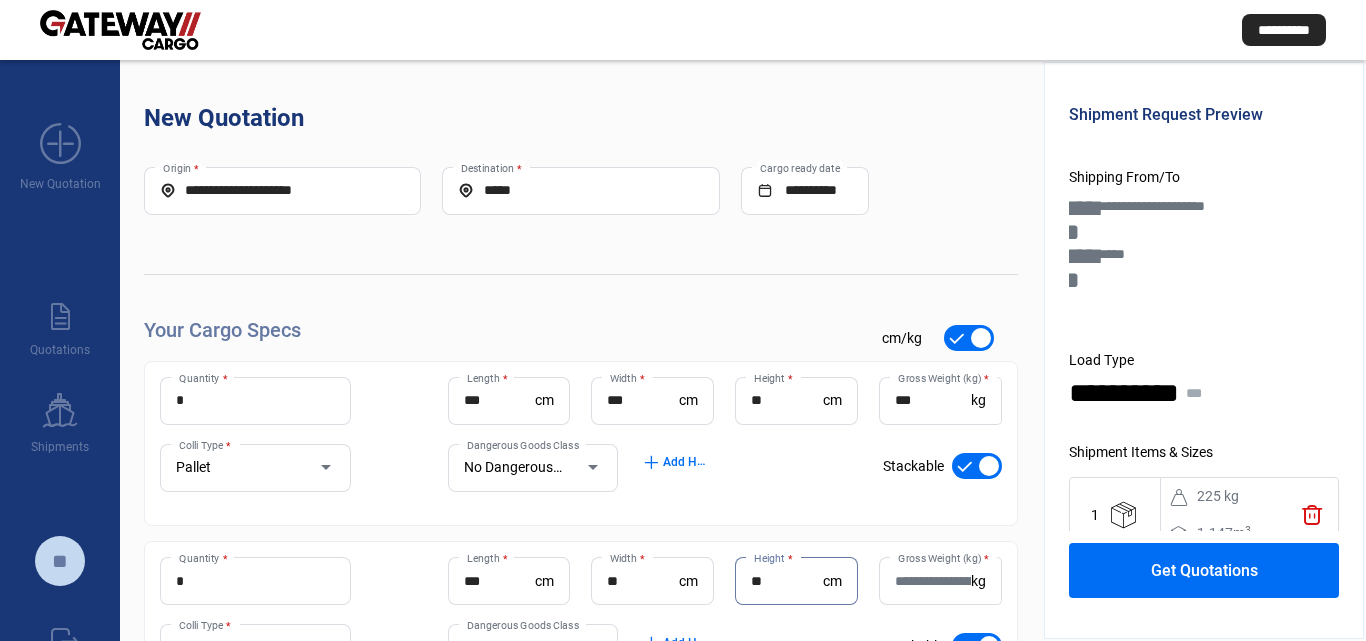 type on "**" 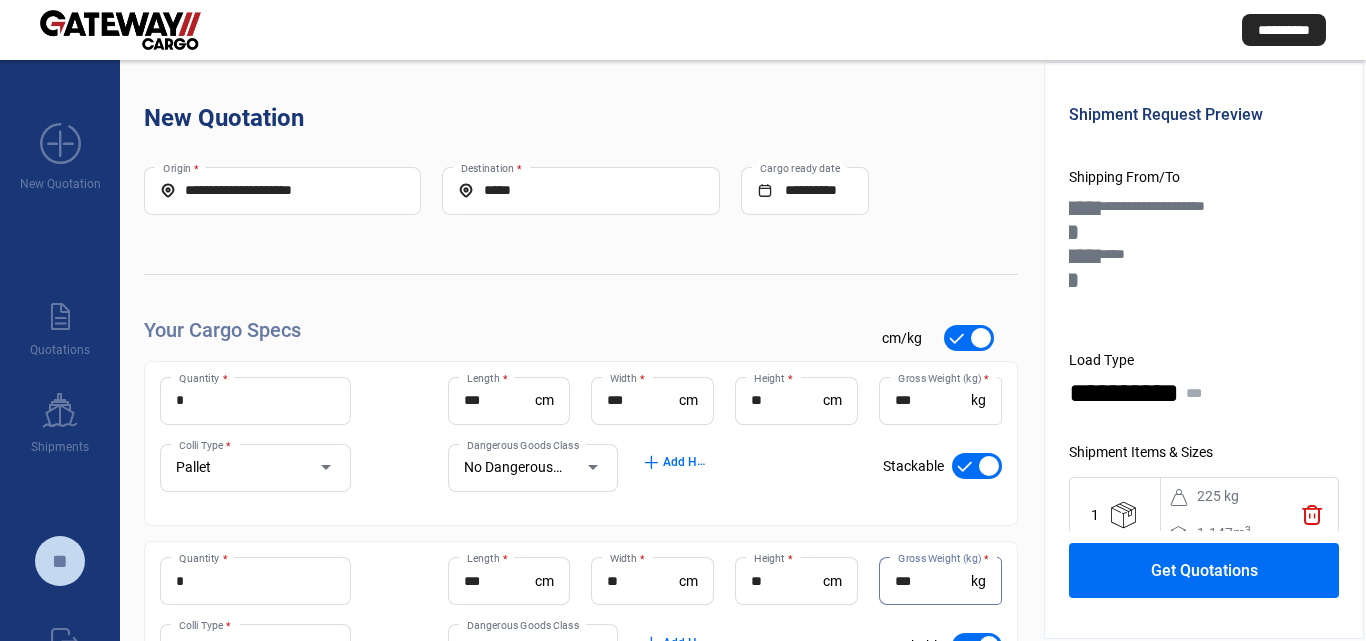 type on "***" 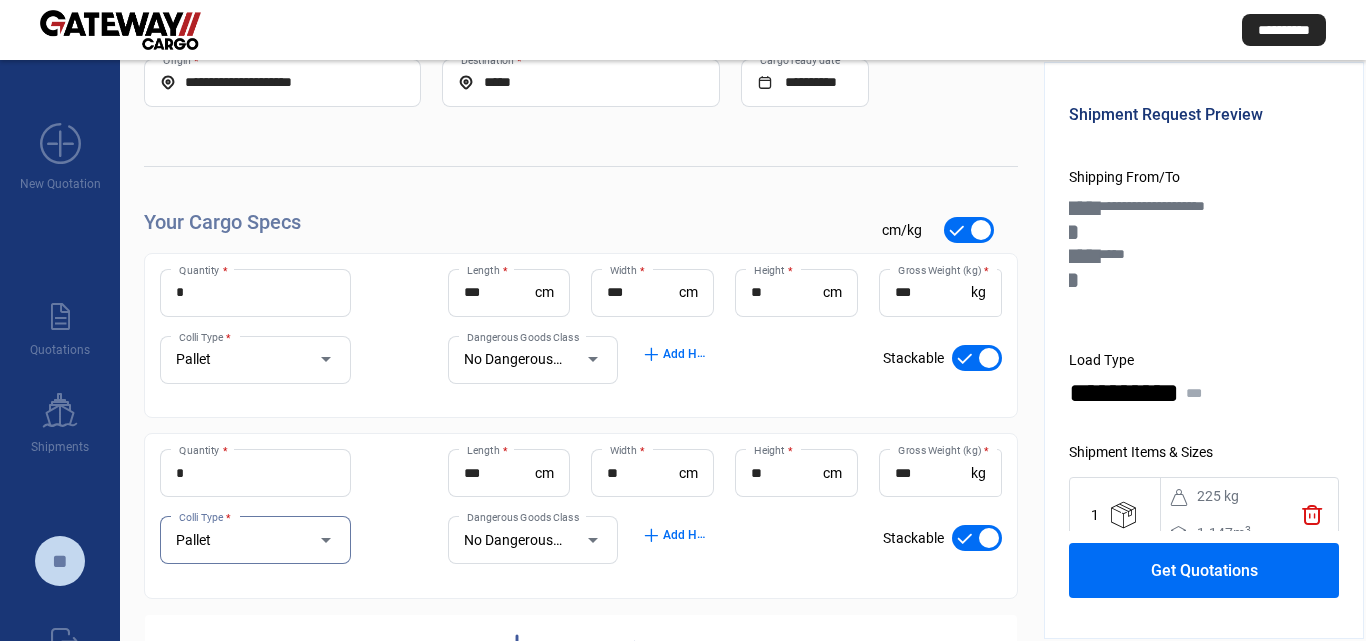 scroll, scrollTop: 183, scrollLeft: 0, axis: vertical 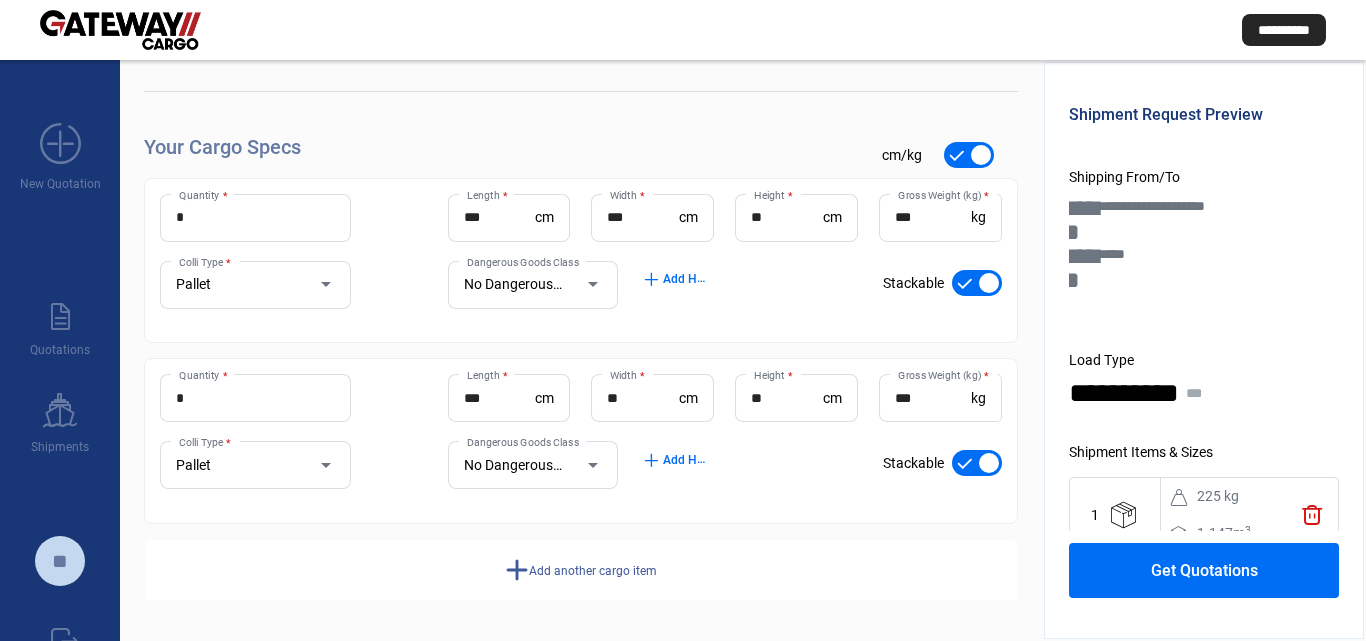 click on "Add another cargo item" 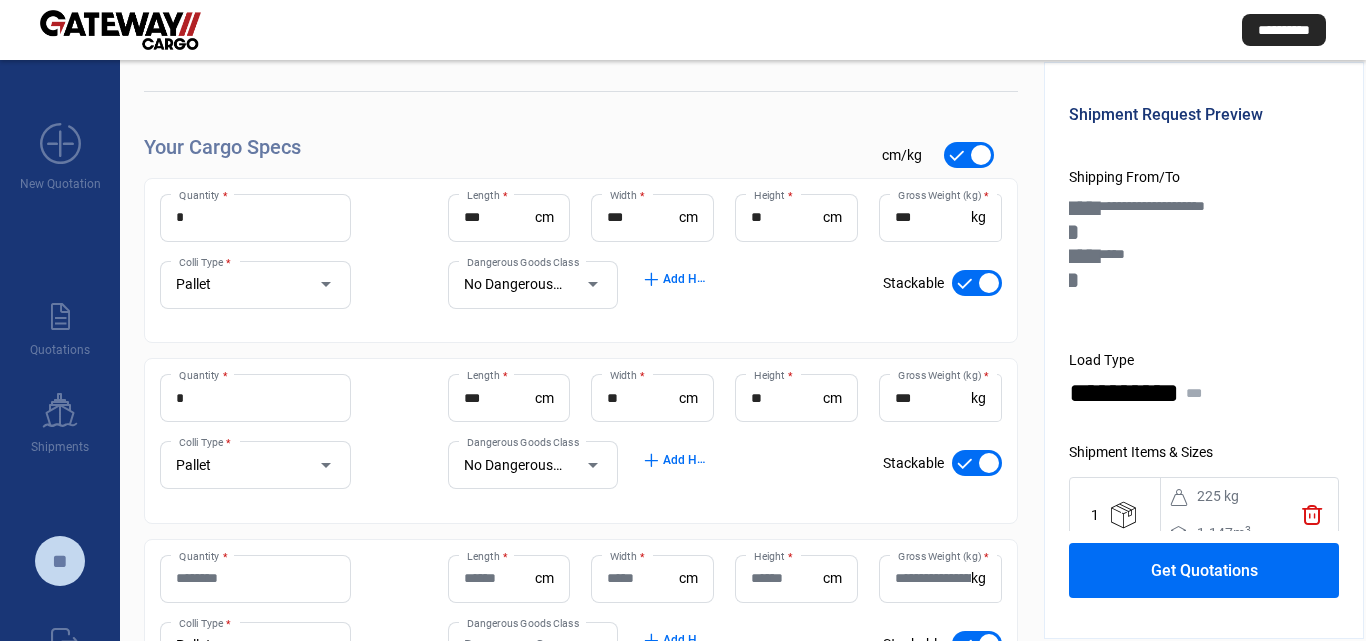 click on "Quantity *" at bounding box center [255, 578] 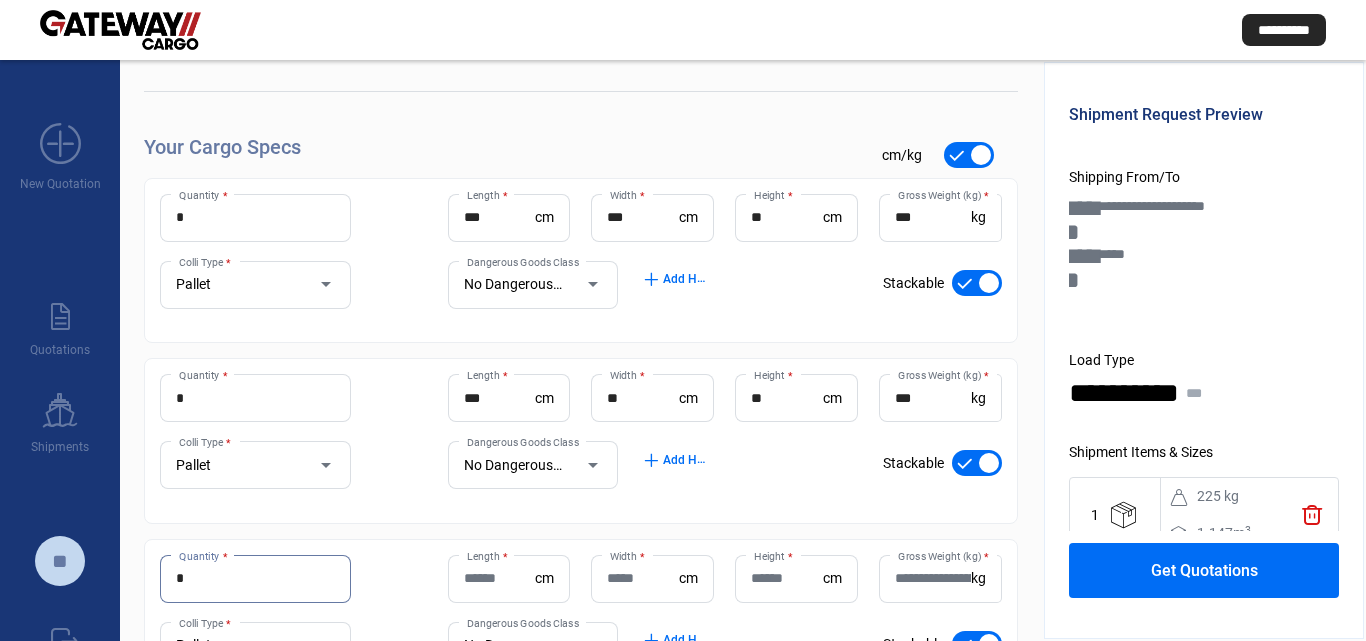 type on "*" 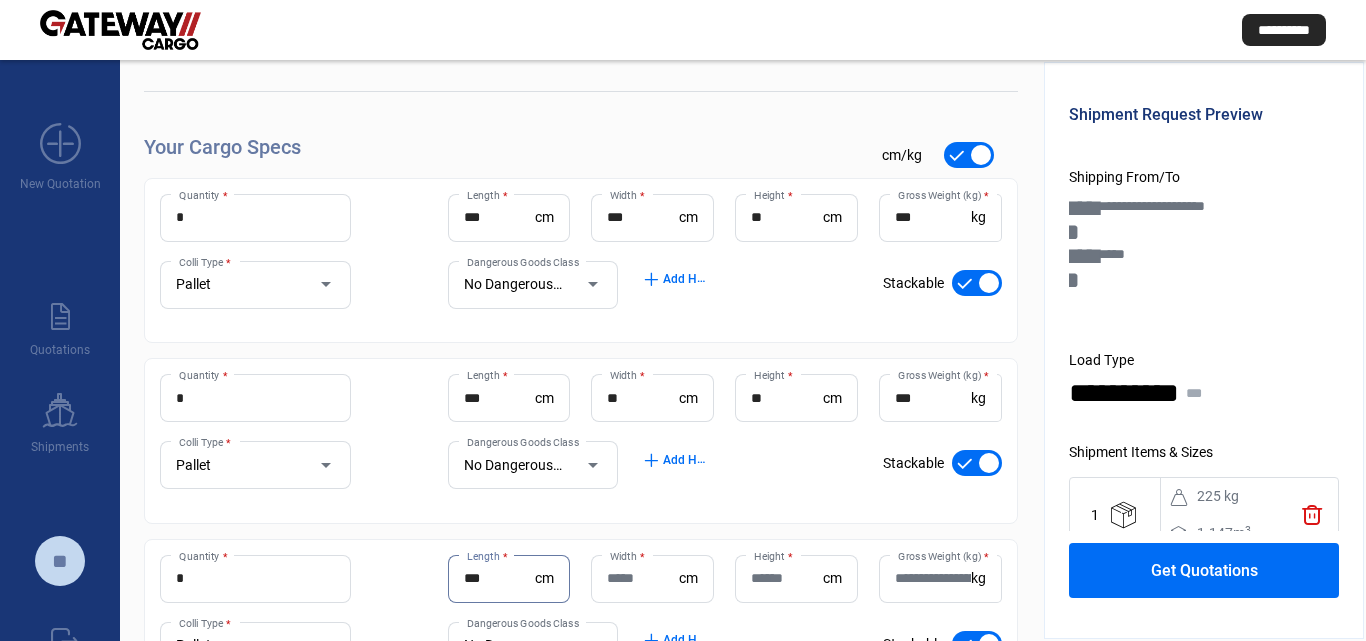 type on "***" 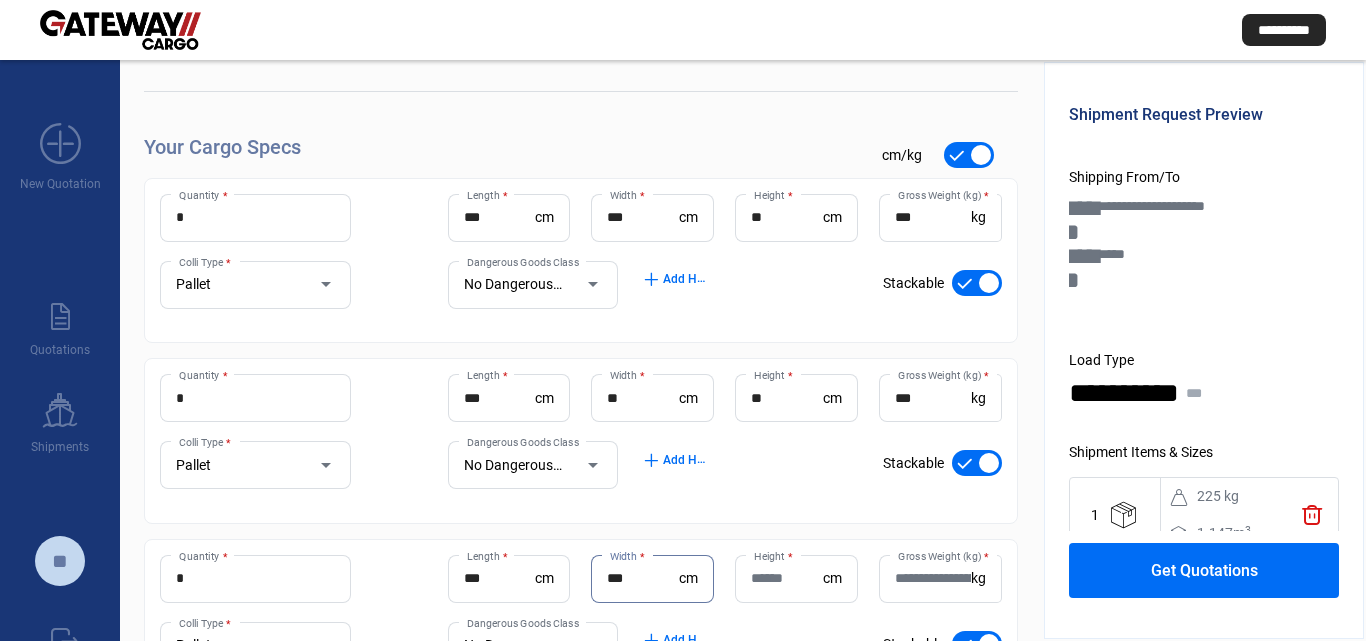 type on "***" 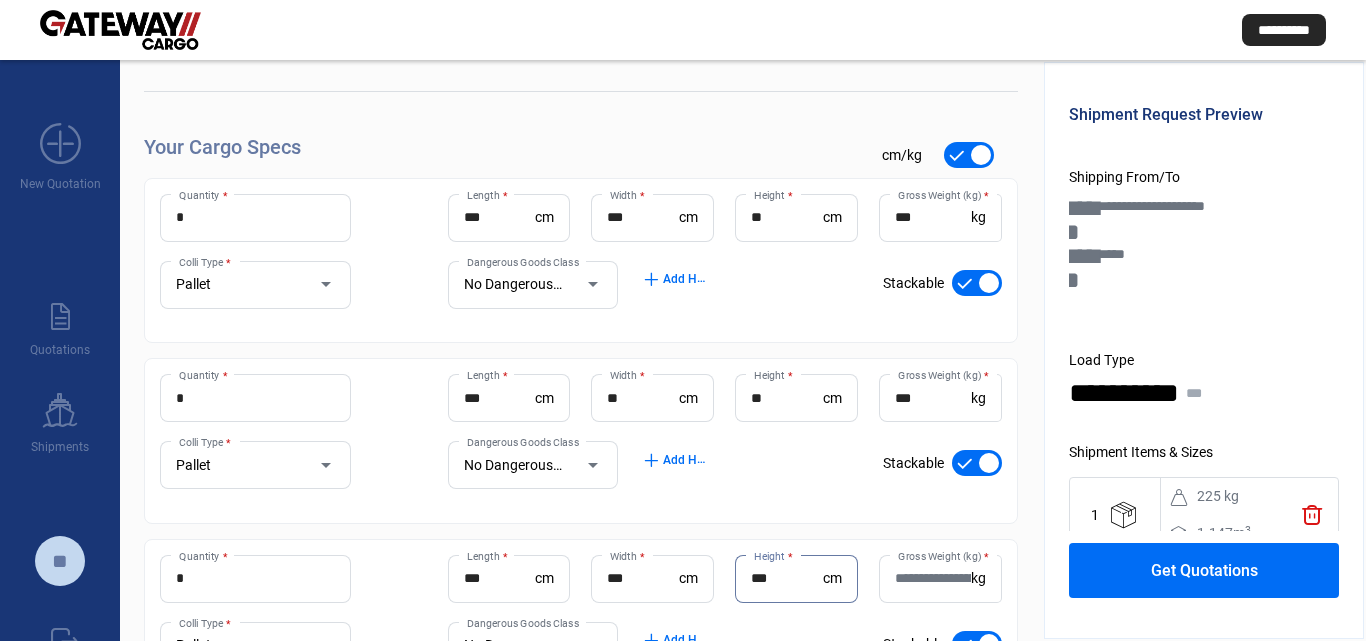 type on "***" 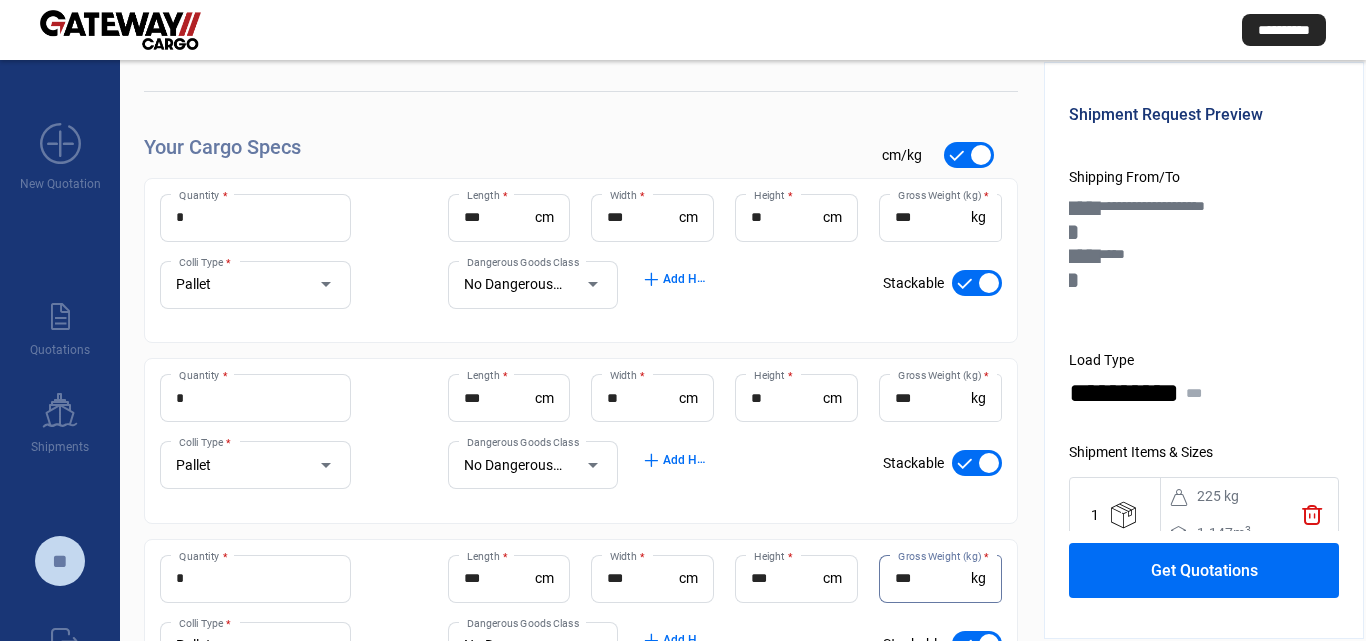 type on "***" 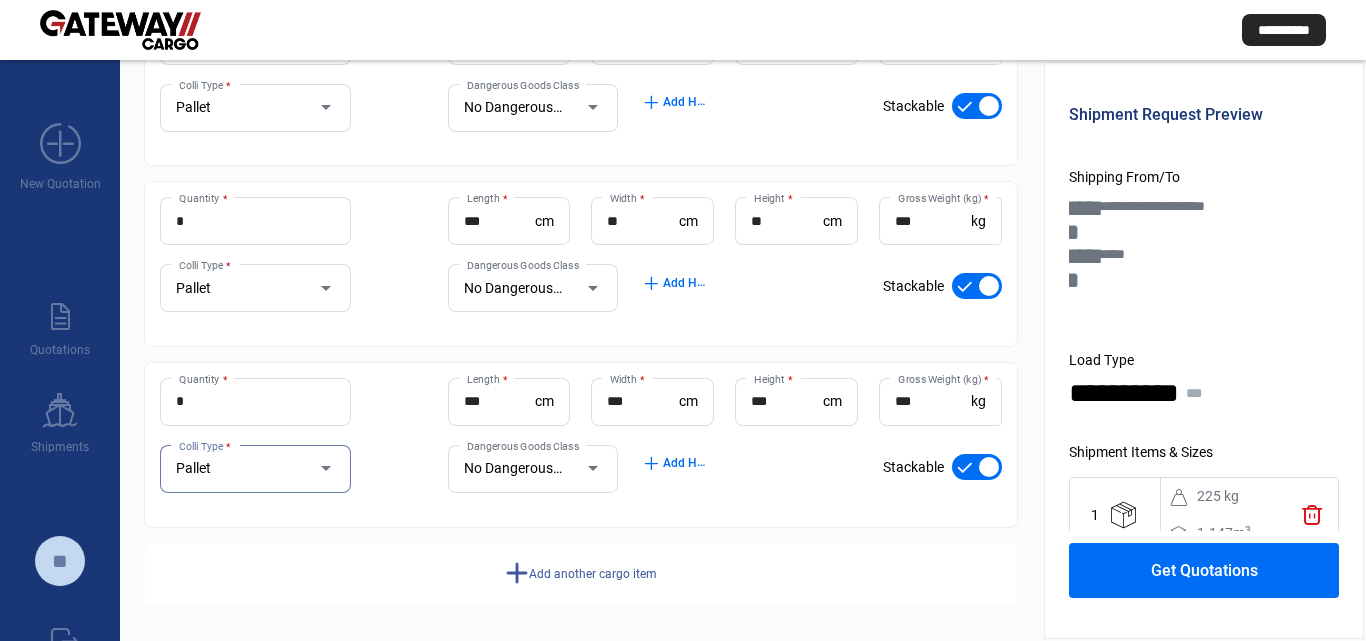scroll, scrollTop: 364, scrollLeft: 0, axis: vertical 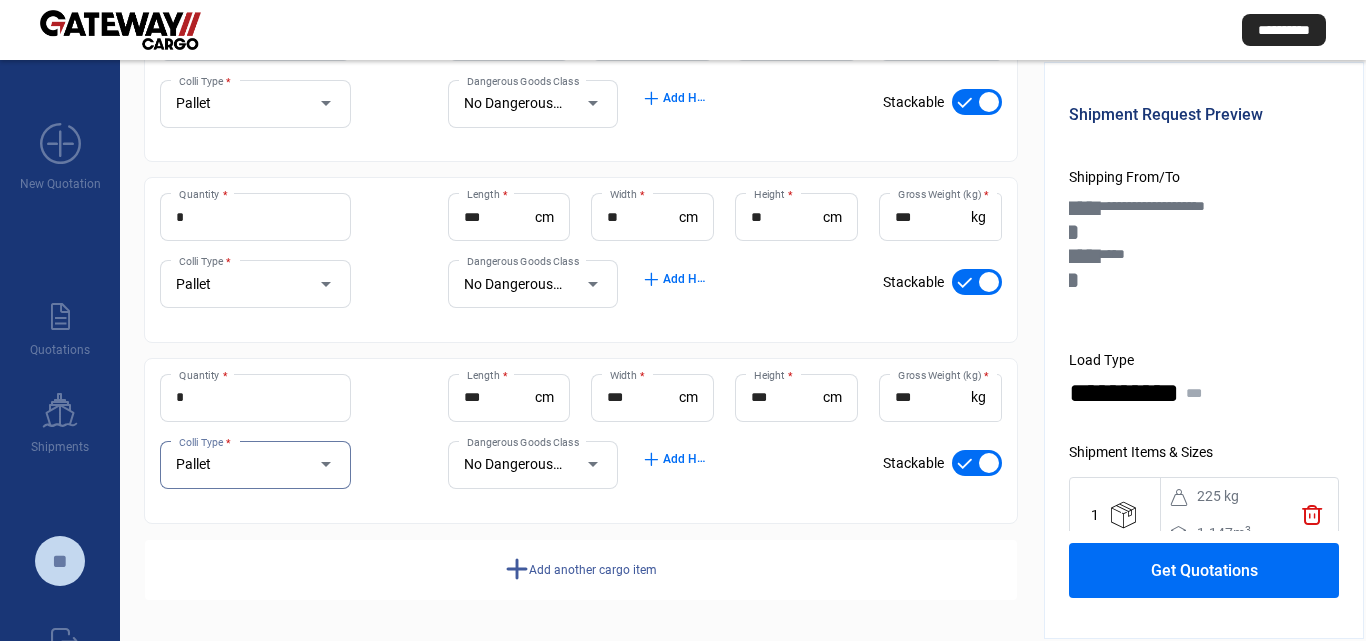 click on "Get Quotations" 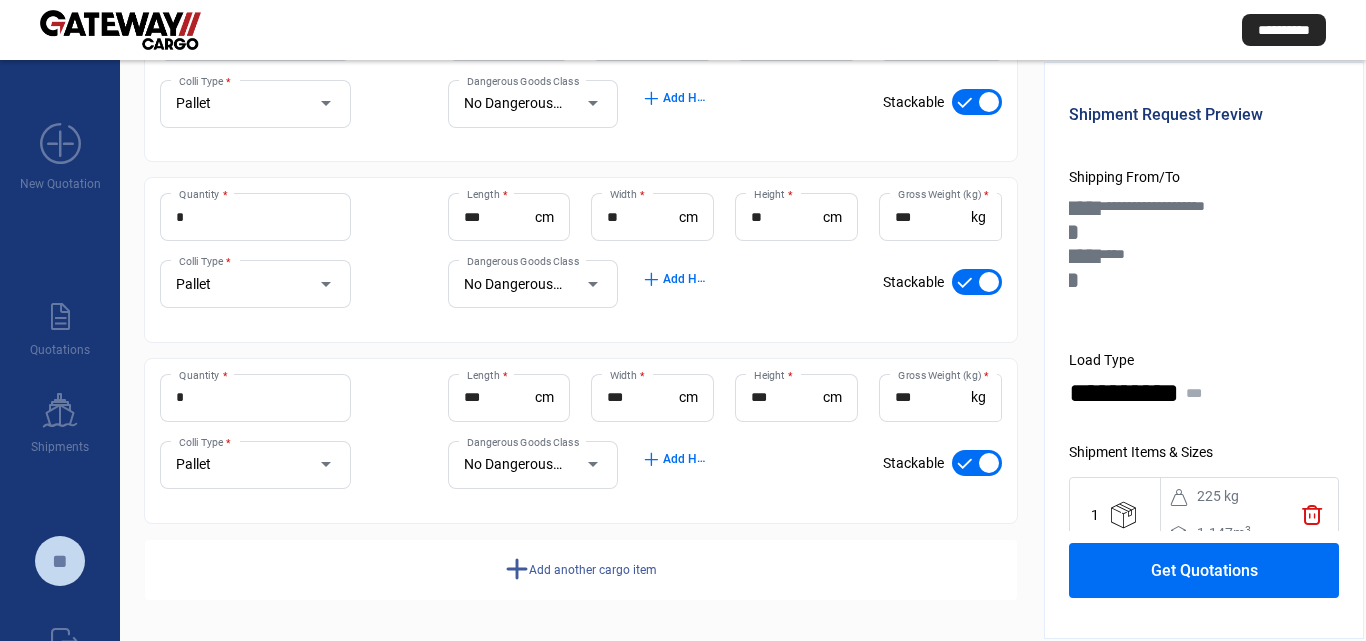 type 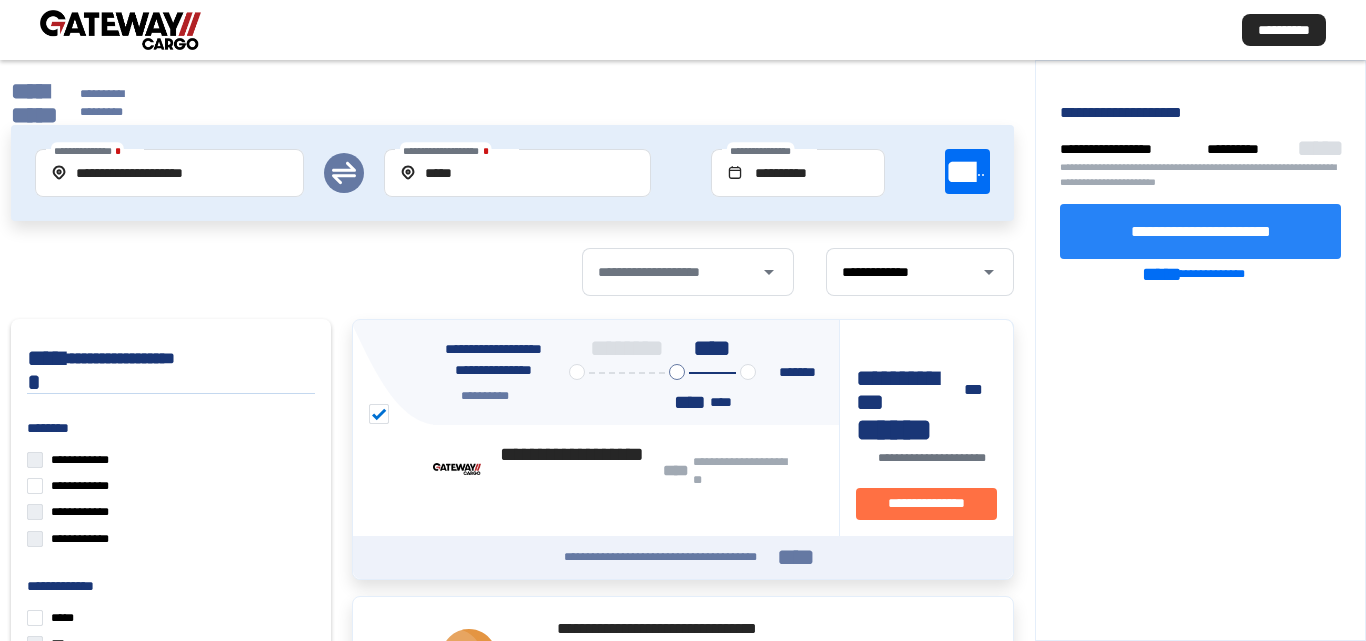 click on "**********" 